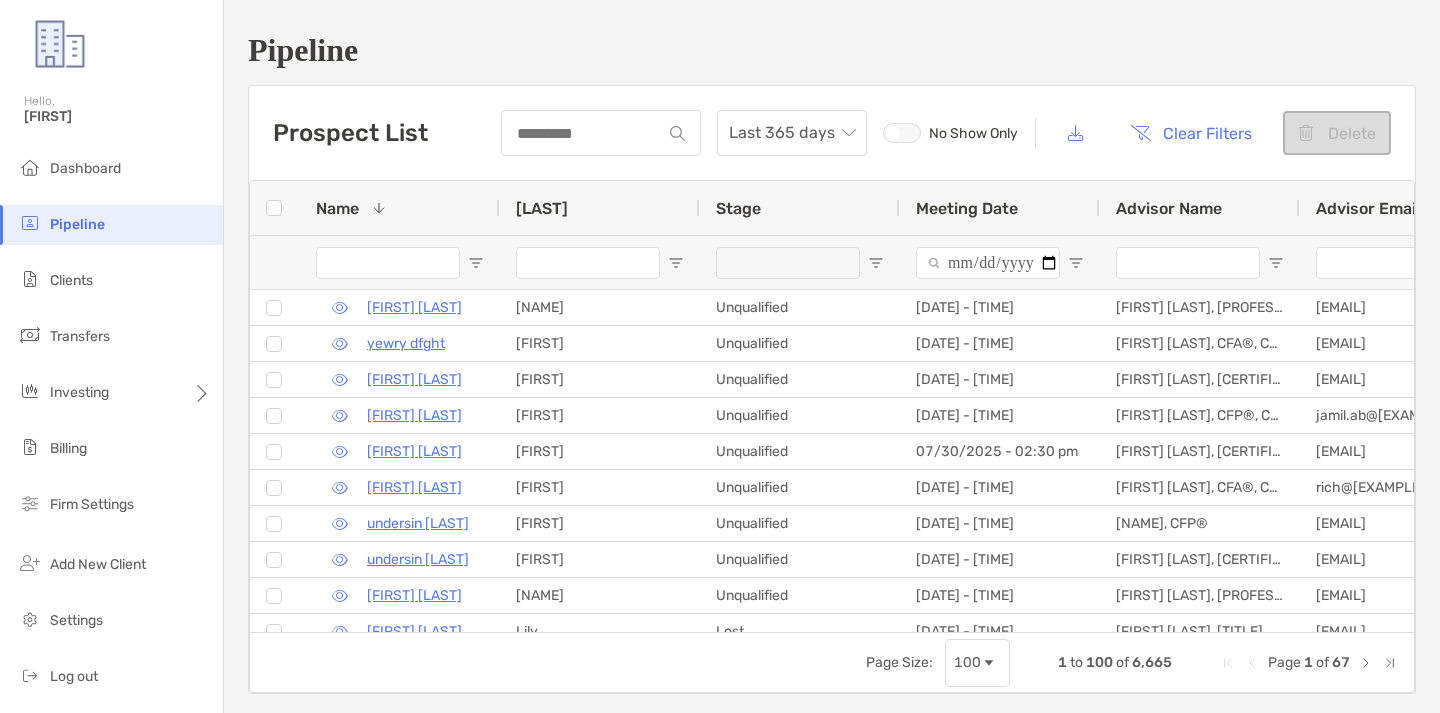 scroll, scrollTop: 0, scrollLeft: 0, axis: both 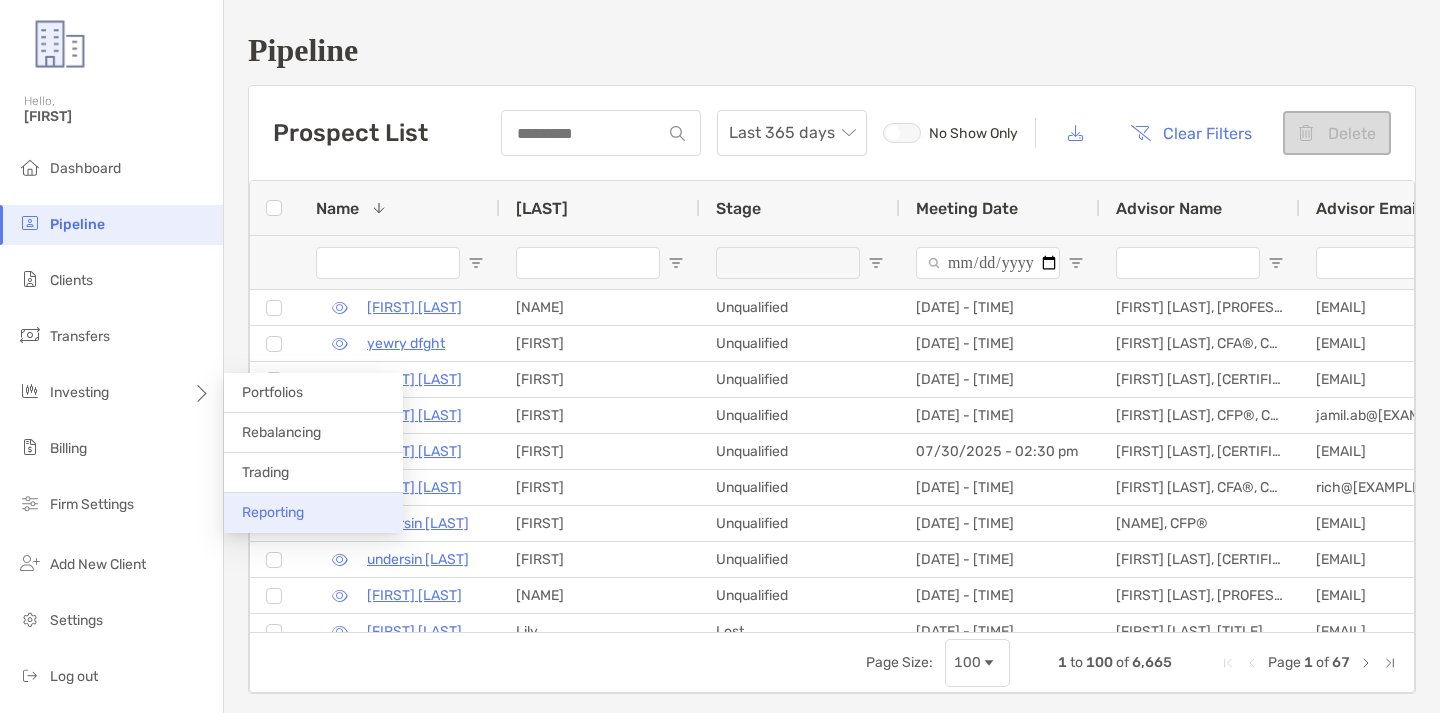 click on "Reporting" at bounding box center (313, 513) 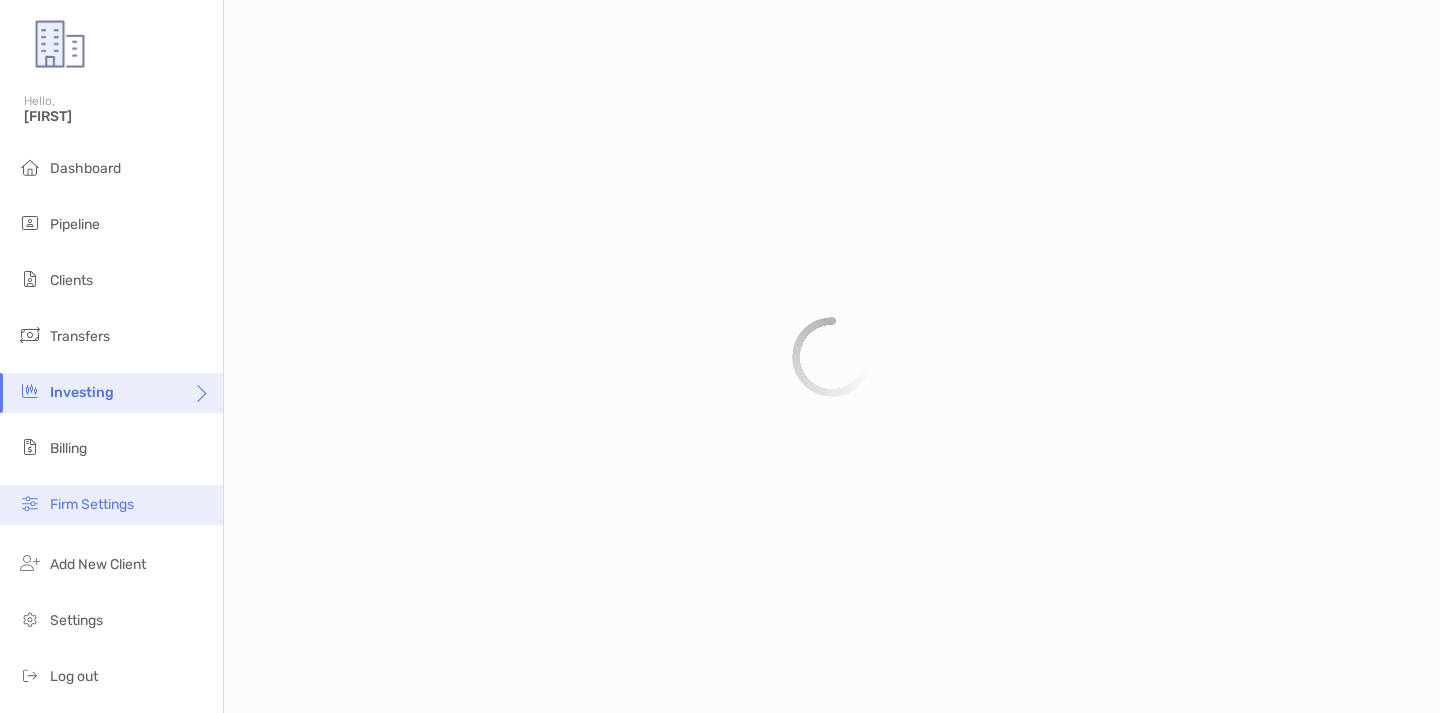 click on "Firm Settings" at bounding box center (92, 504) 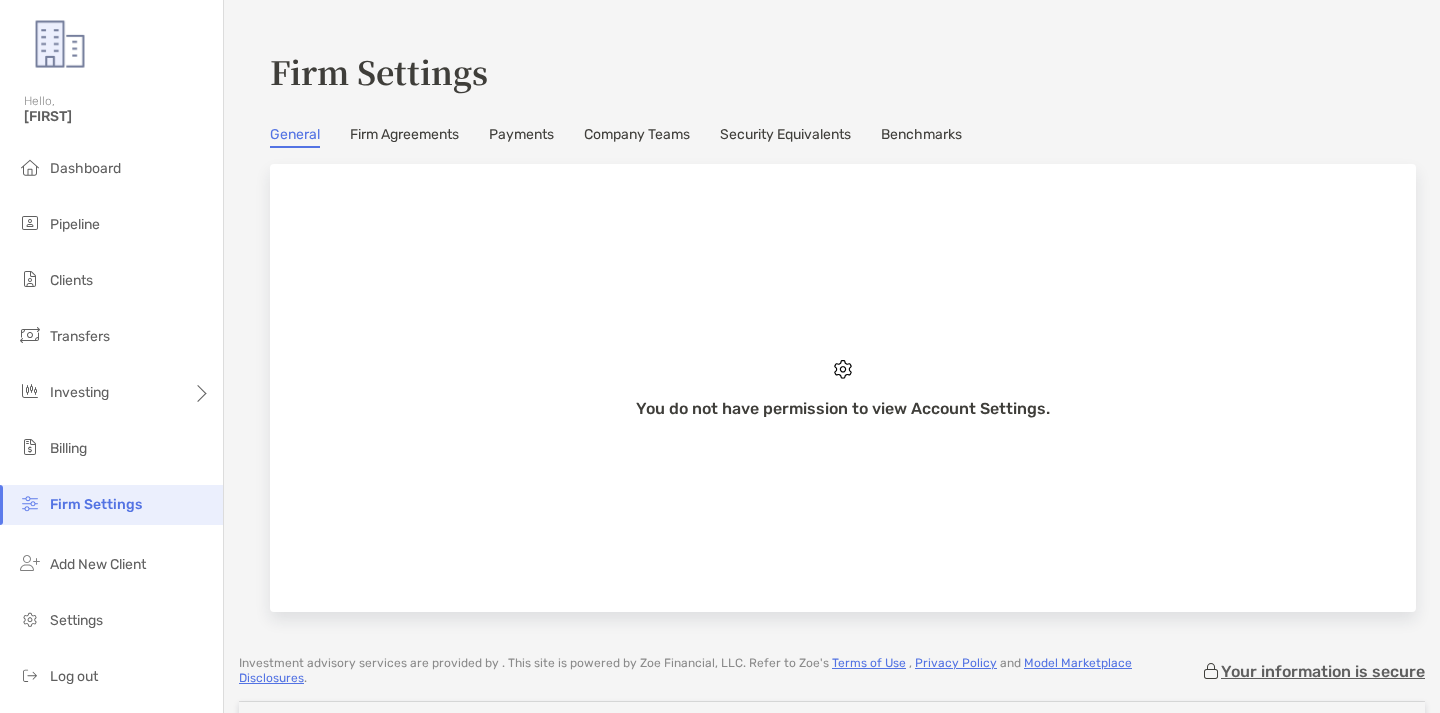 click on "Security Equivalents" at bounding box center (785, 137) 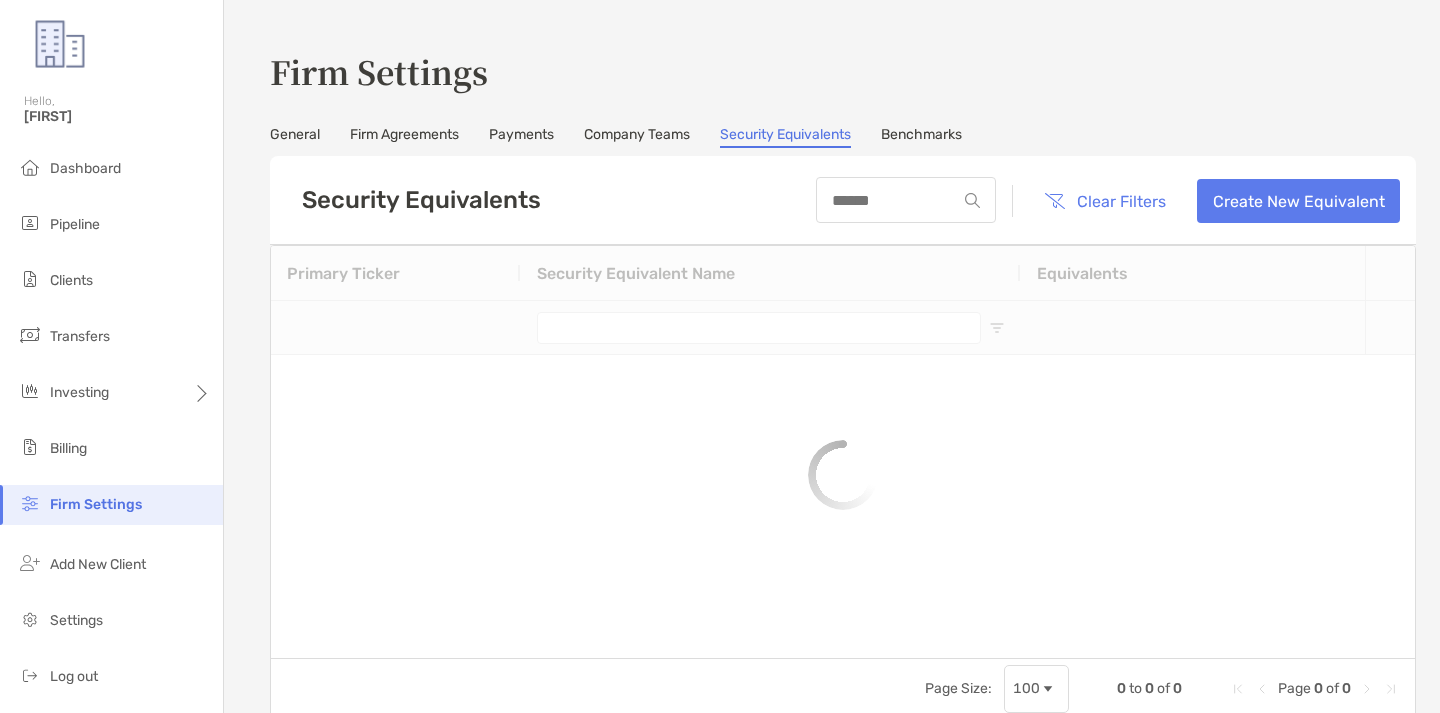 click at bounding box center (906, 200) 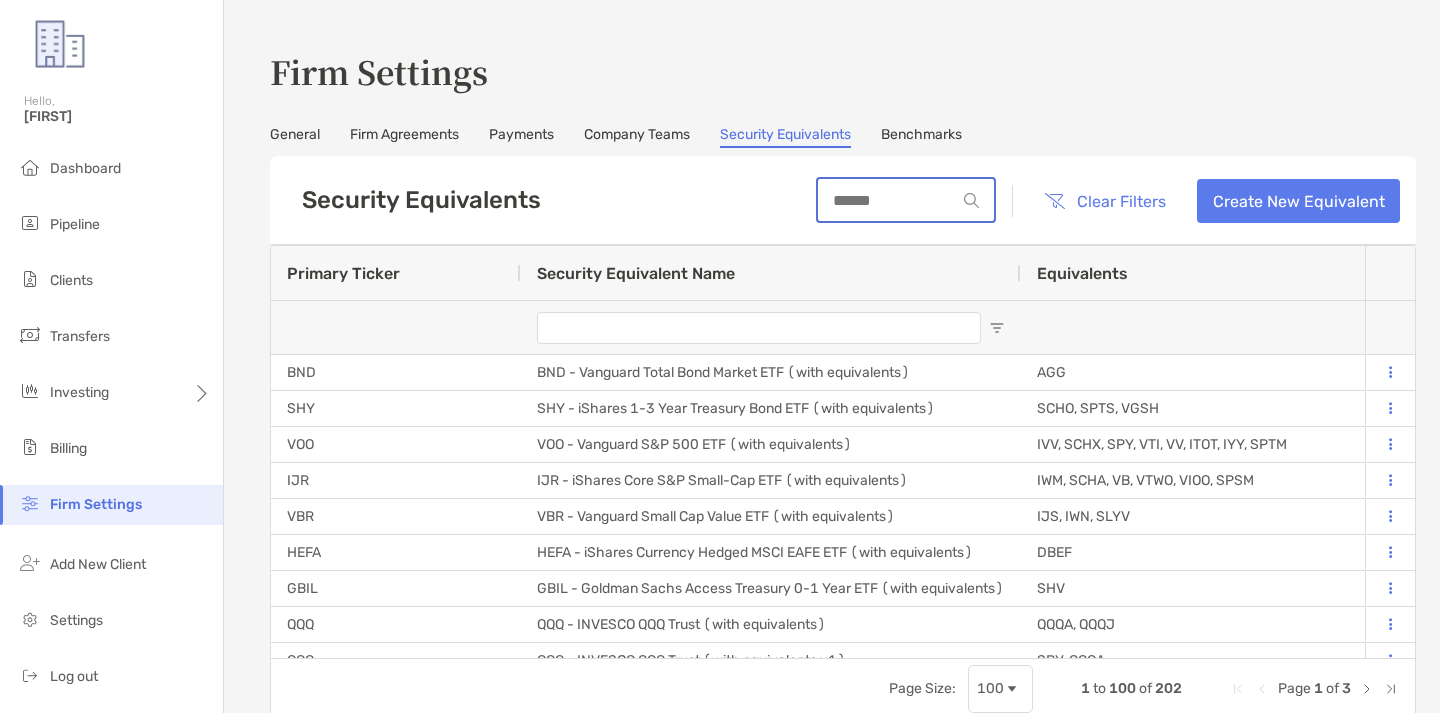 type on "**********" 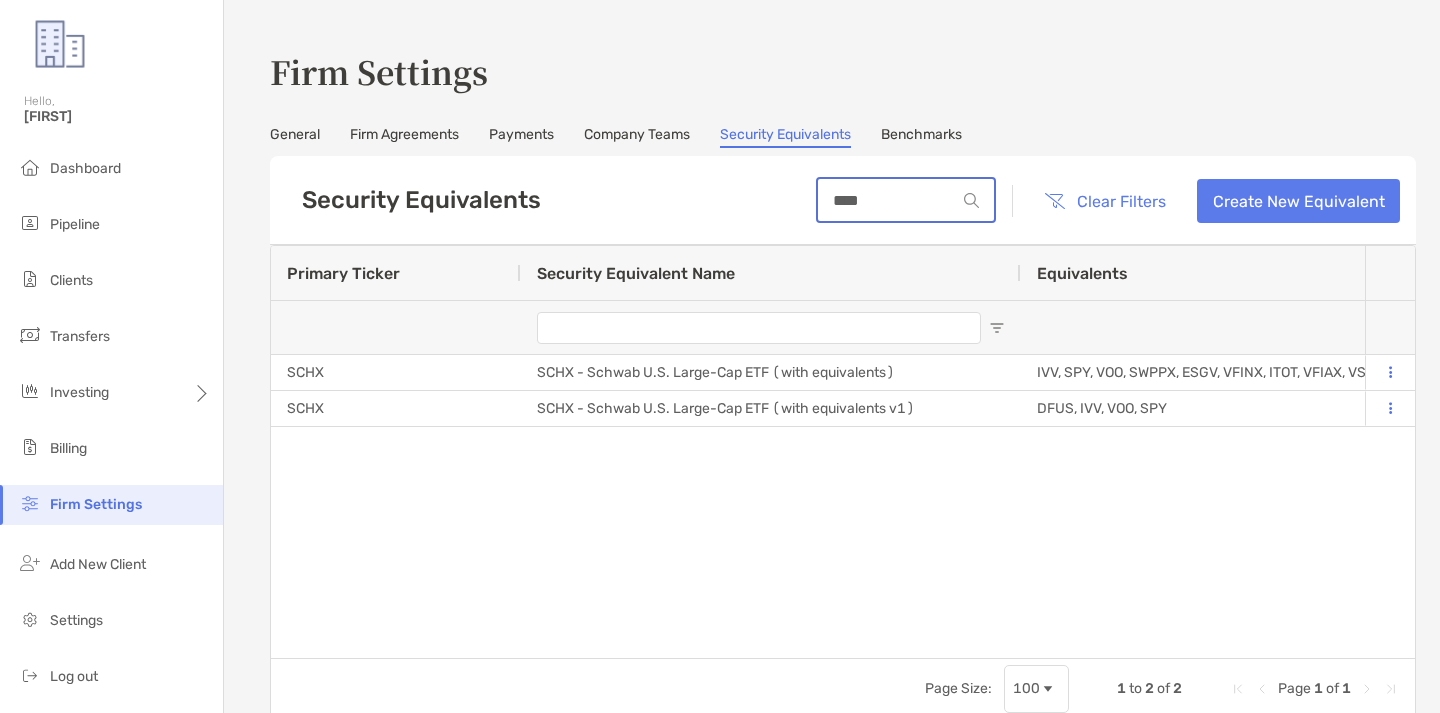 type on "****" 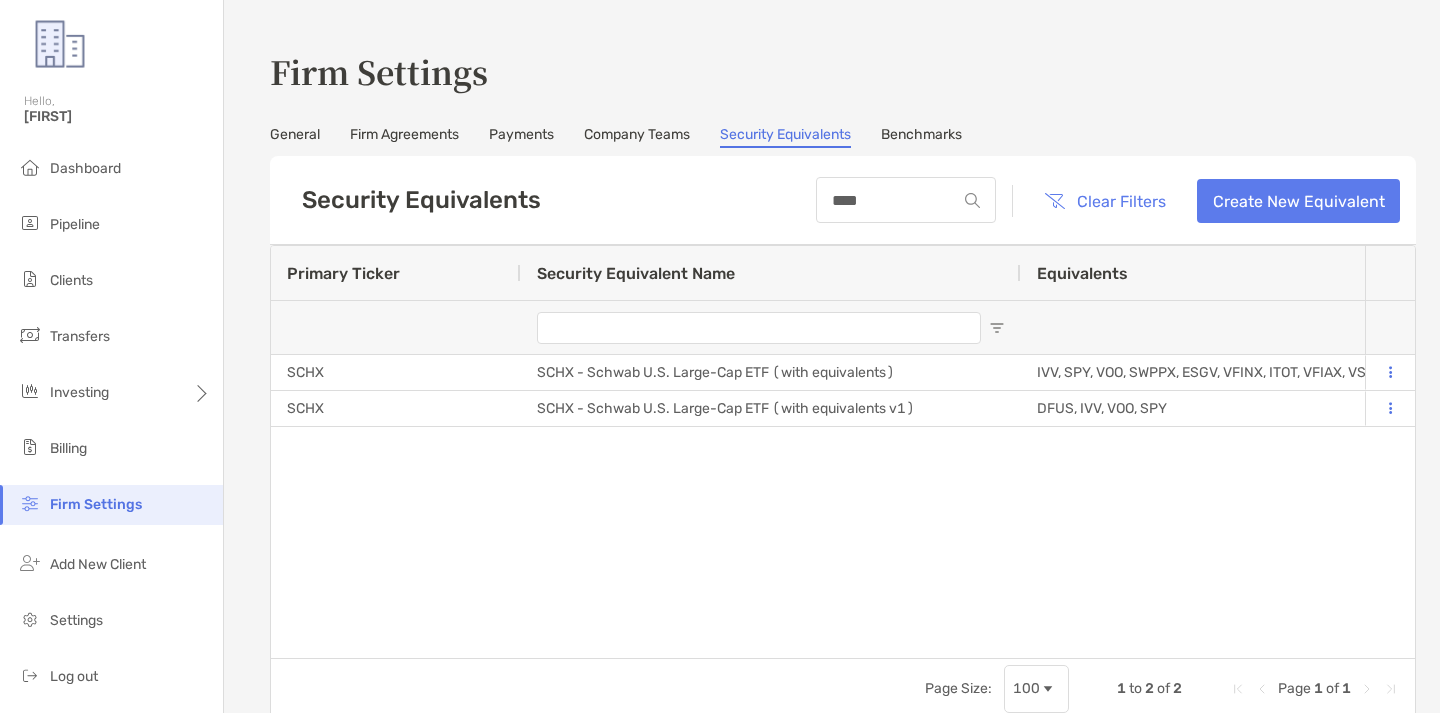 click on "Security Equivalents **** Clear Filters Create New Equivalent" at bounding box center [843, 200] 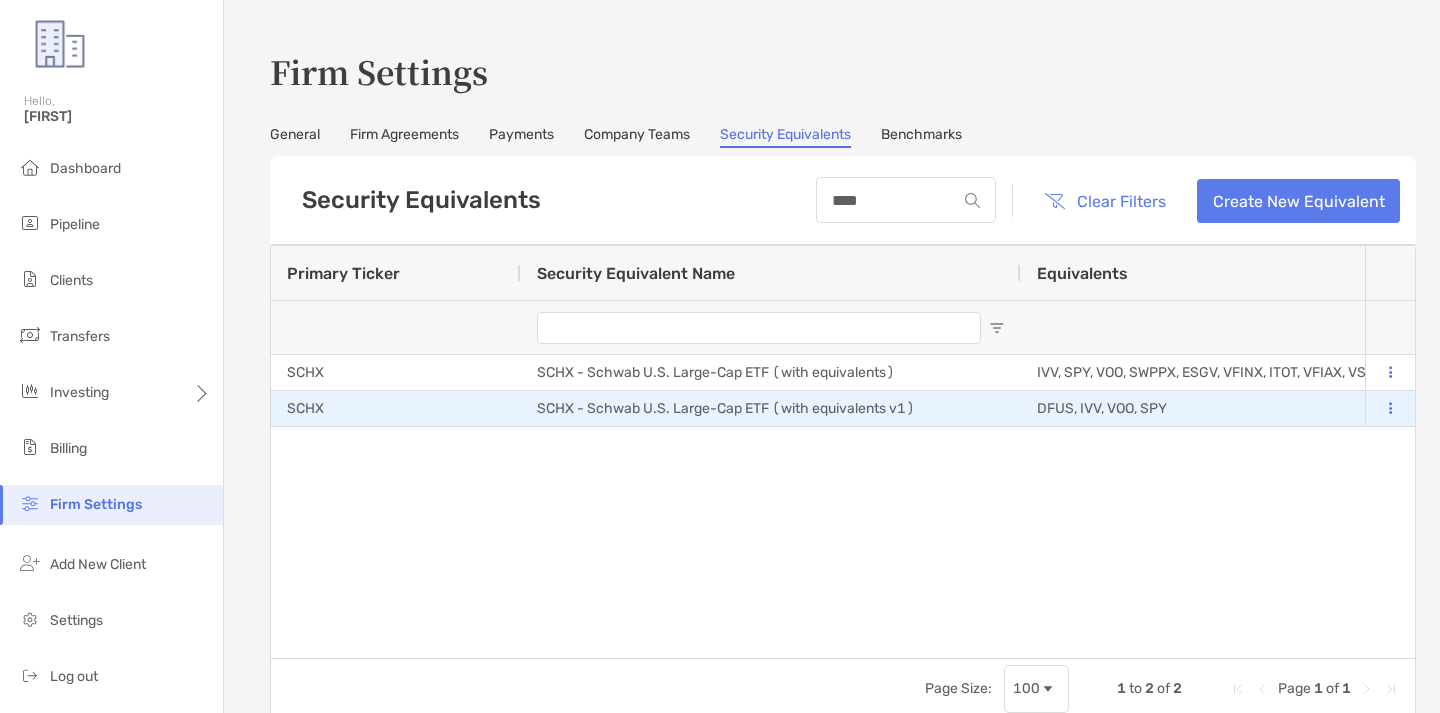 scroll, scrollTop: 0, scrollLeft: 66, axis: horizontal 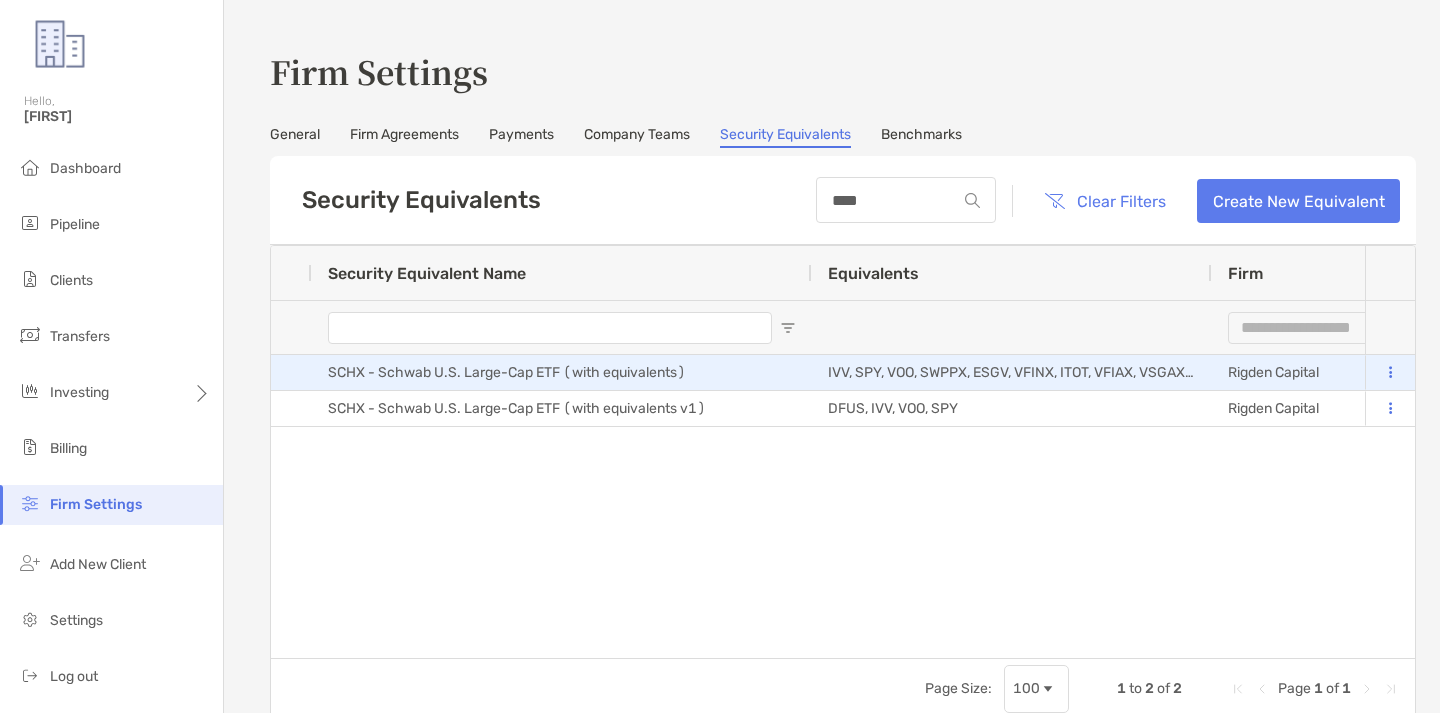 click at bounding box center (1390, 372) 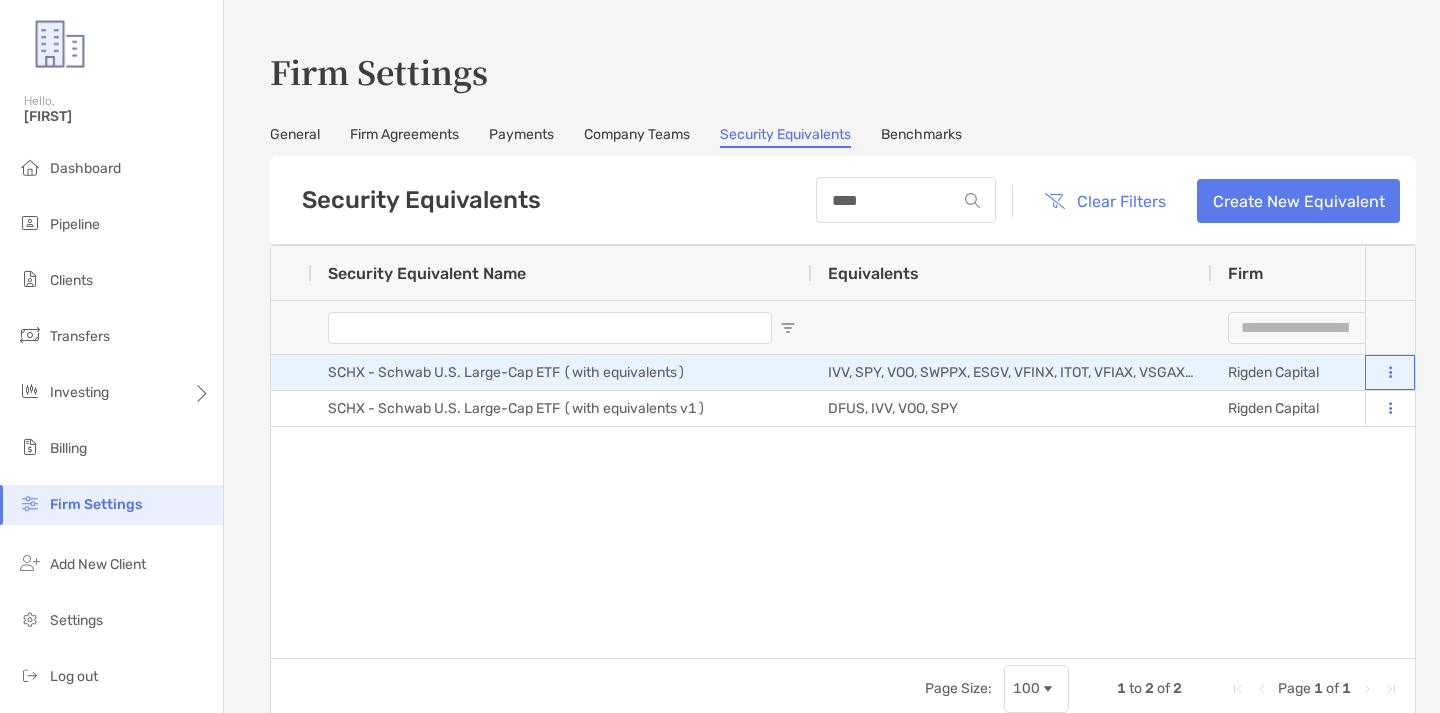 click at bounding box center (1390, 373) 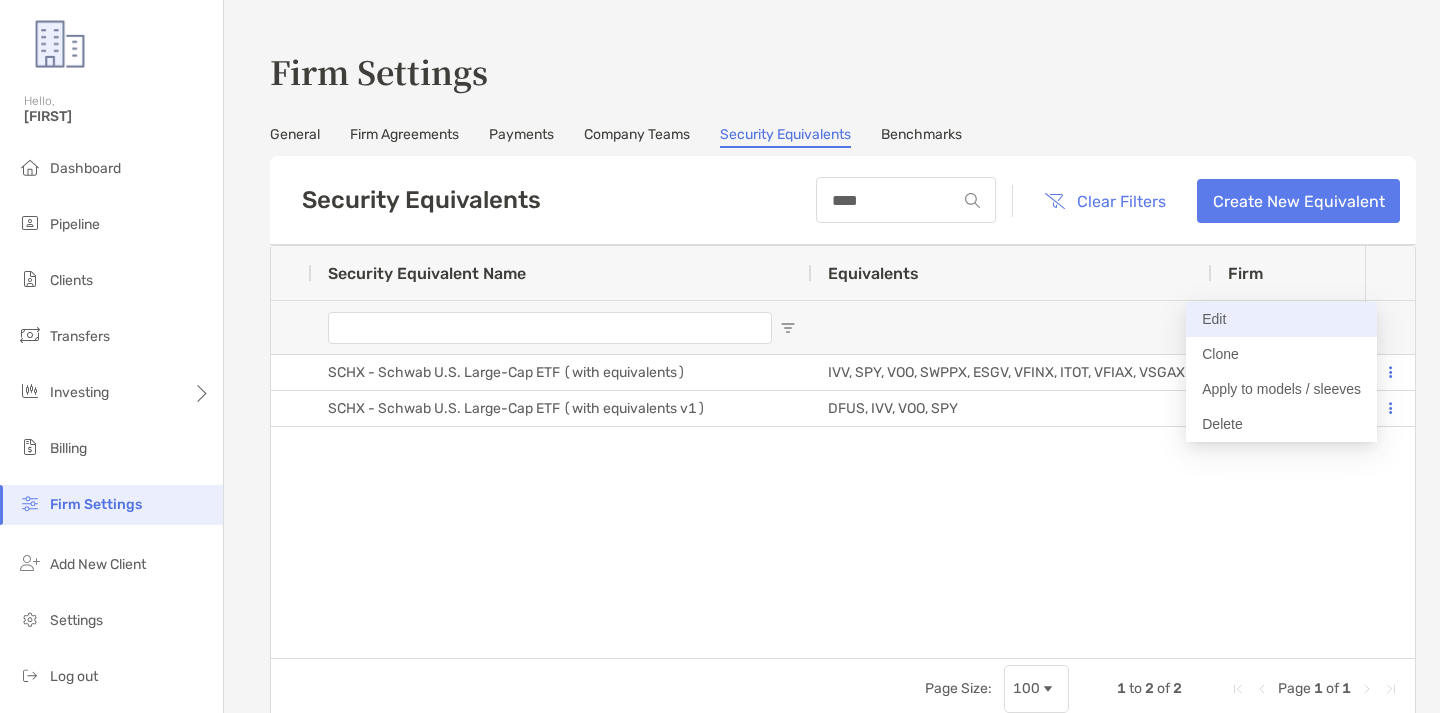 click on "Edit" at bounding box center [1281, 319] 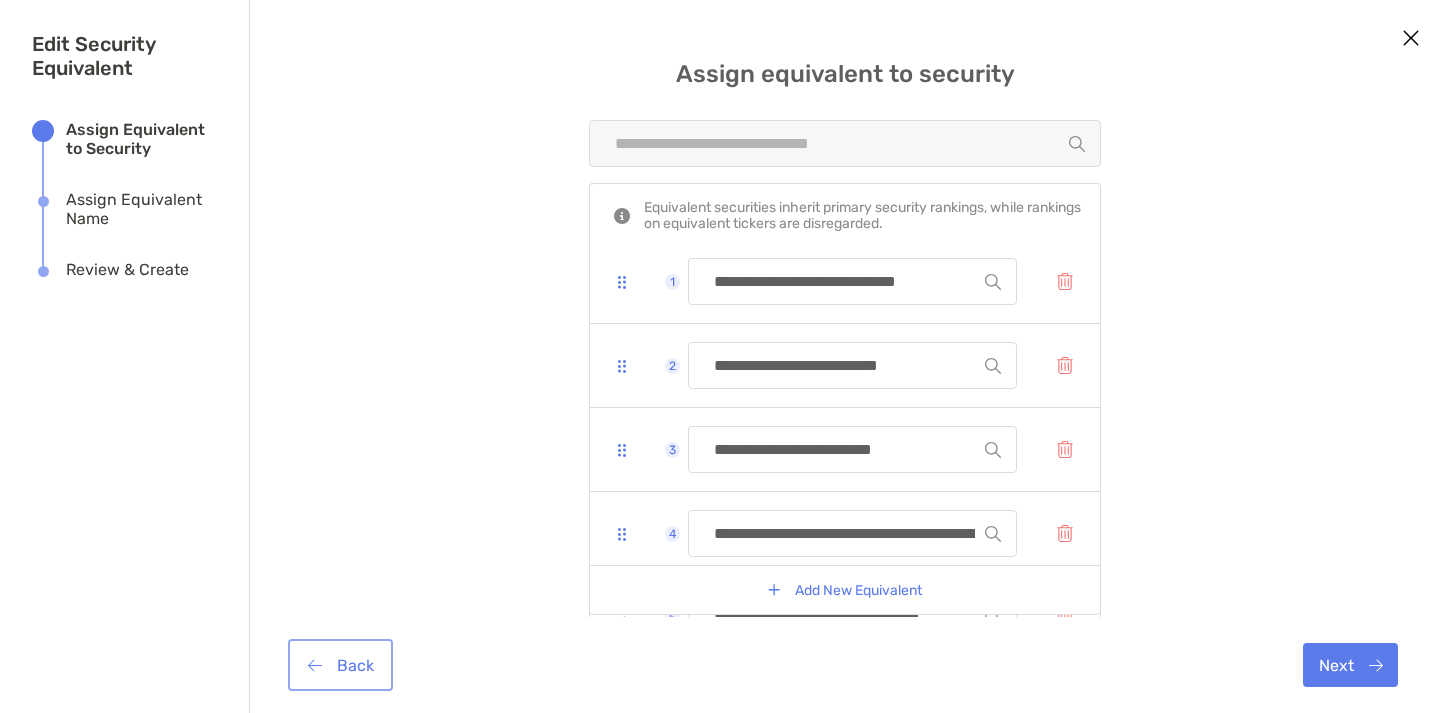 click on "Back" at bounding box center (340, 665) 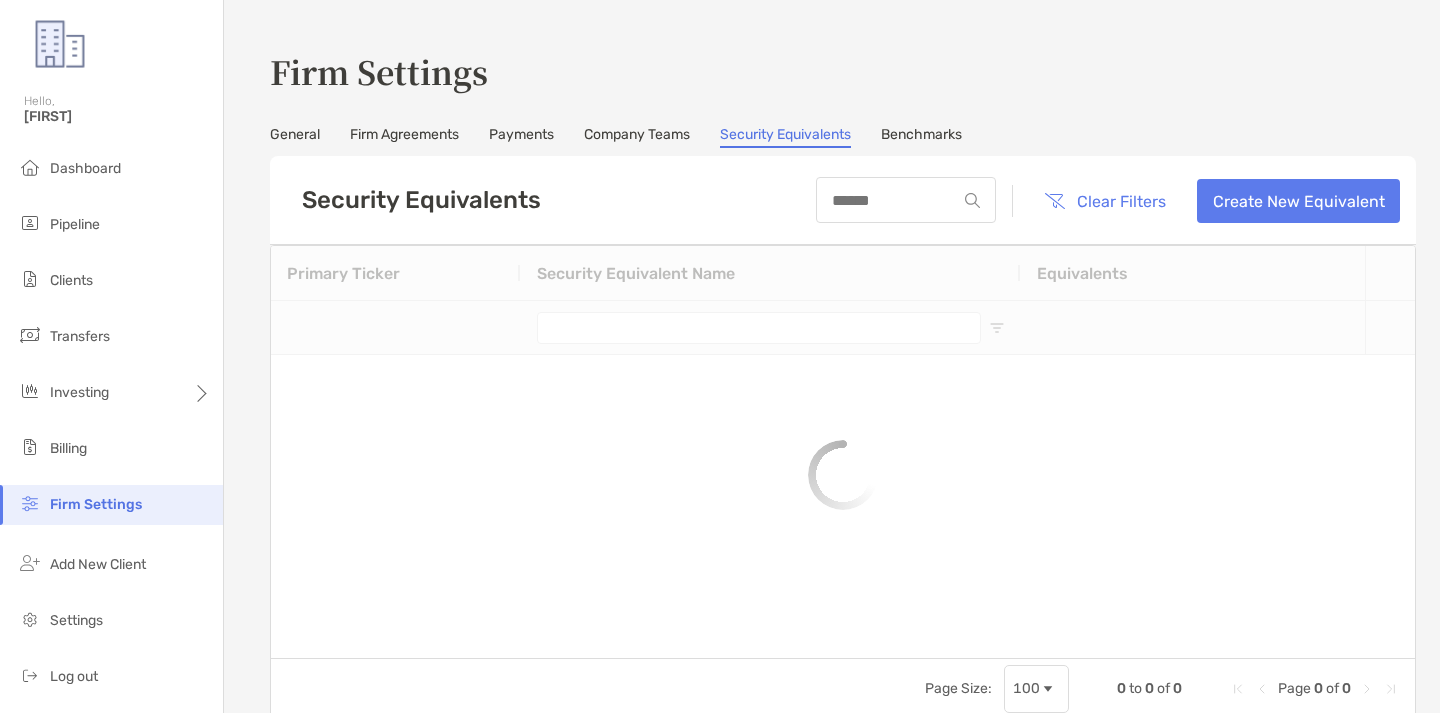 type on "**********" 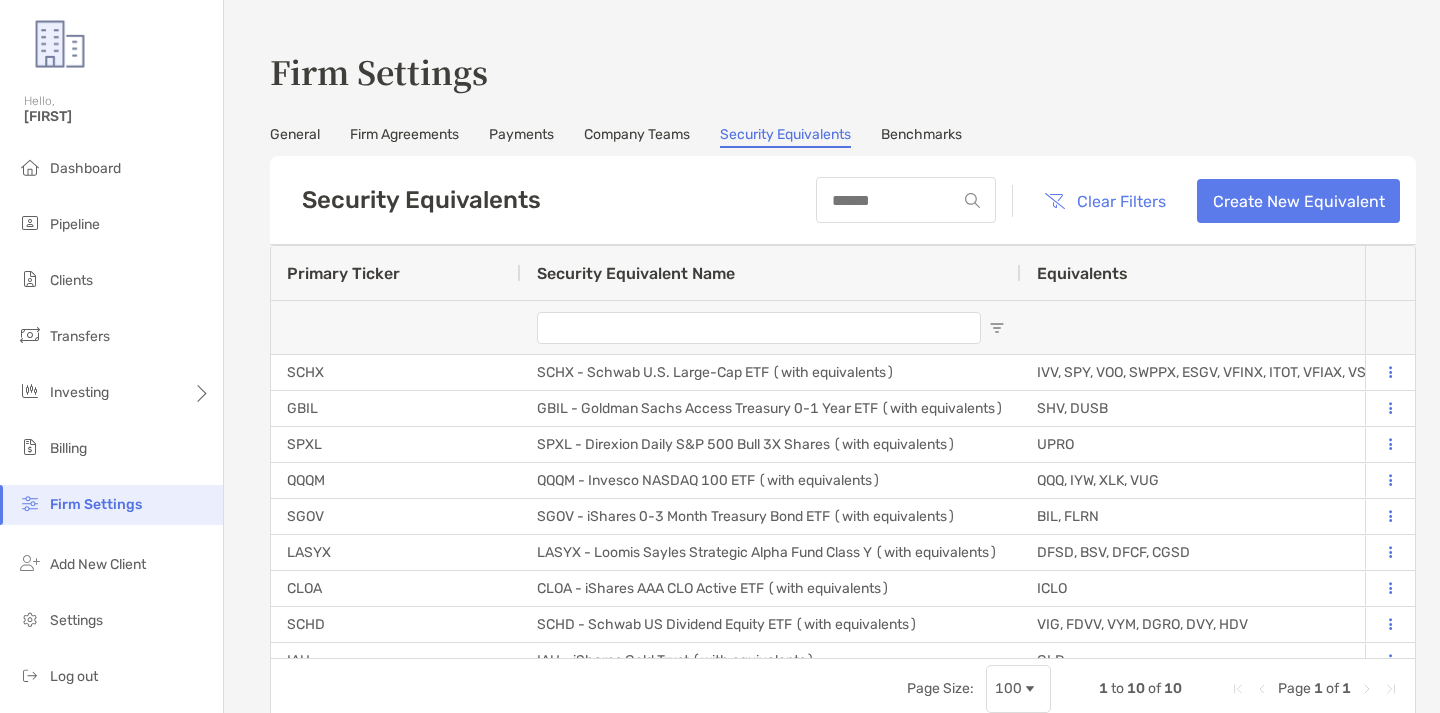click on "Security Equivalents Clear Filters Create New Equivalent" at bounding box center [843, 200] 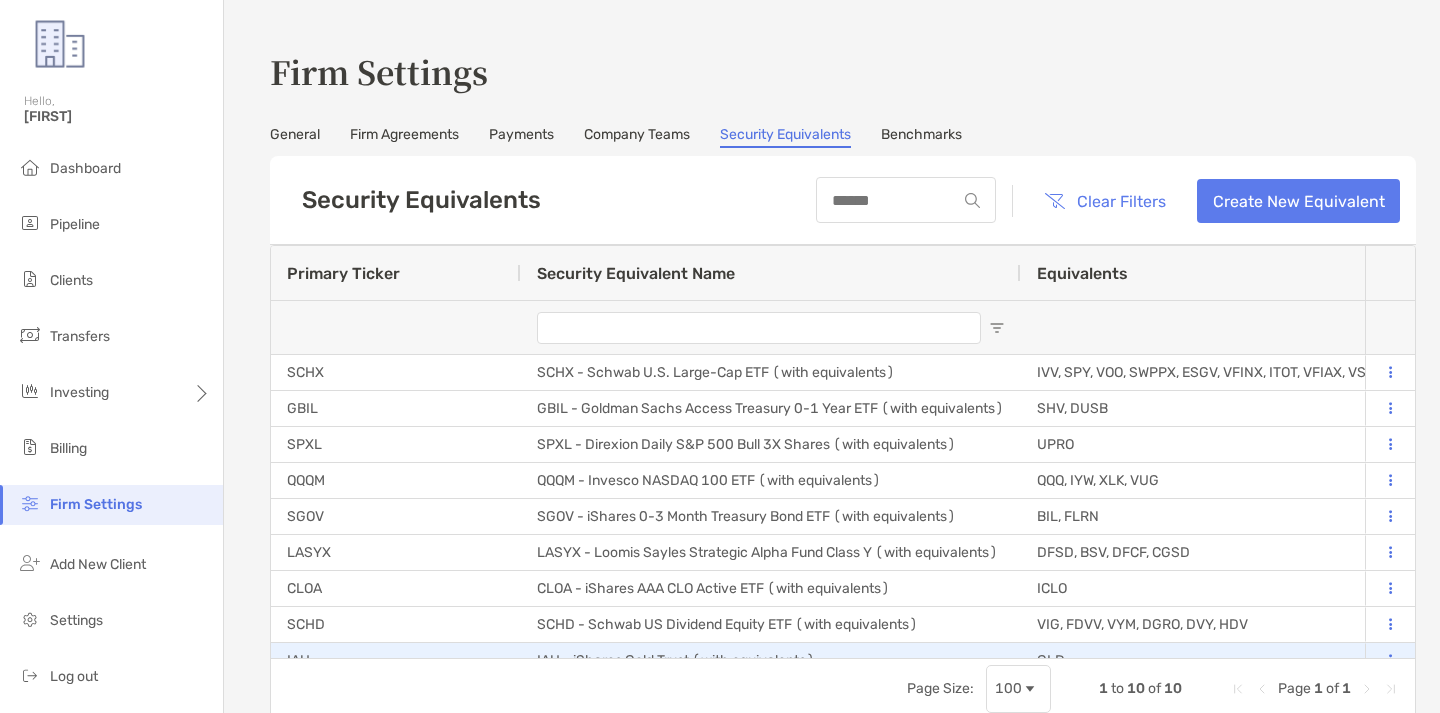 scroll, scrollTop: 57, scrollLeft: 0, axis: vertical 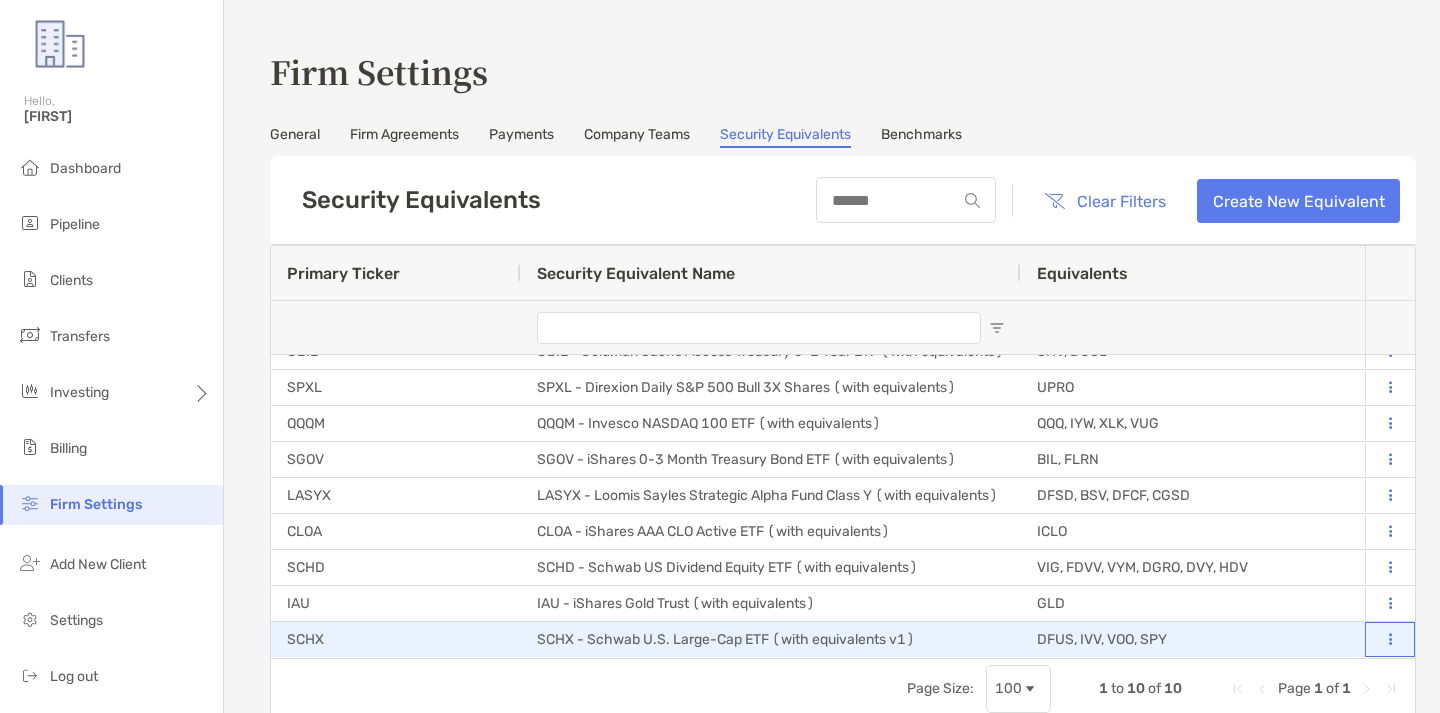 click at bounding box center [1390, 640] 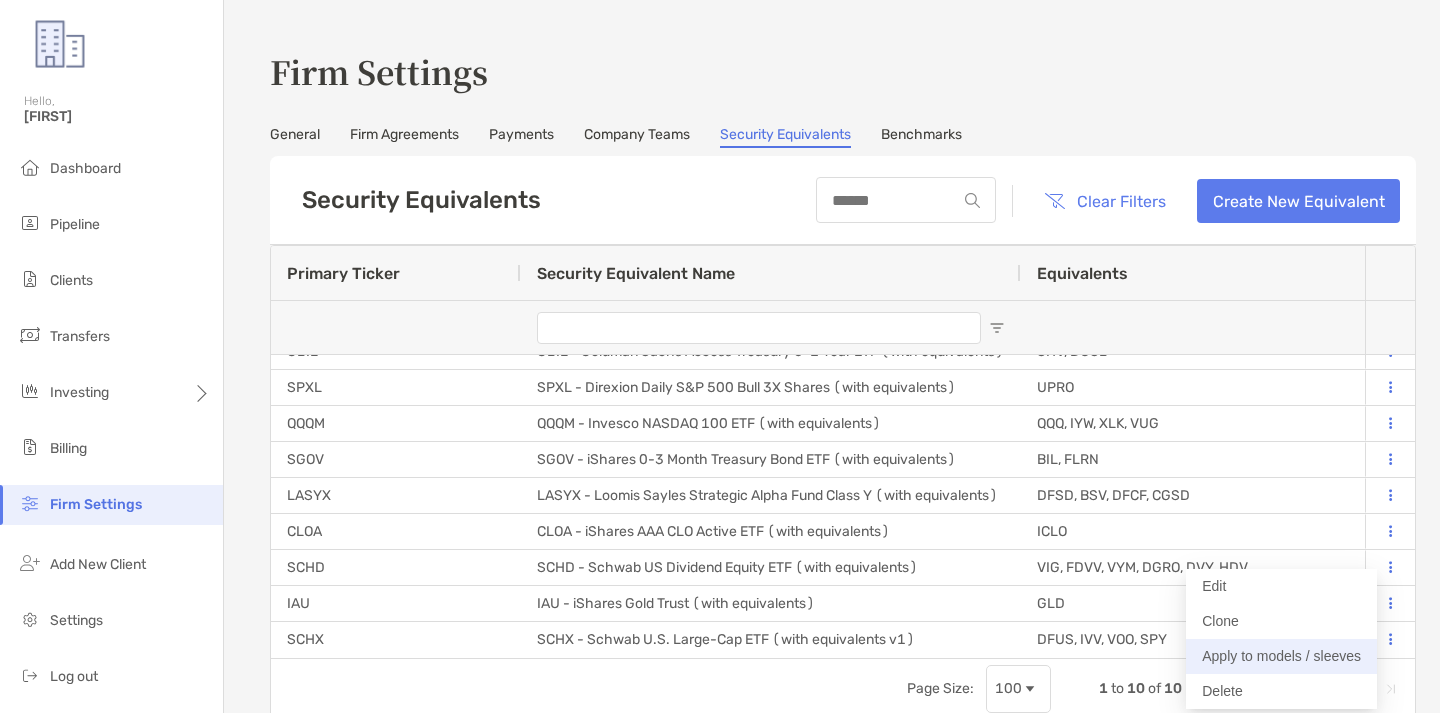 click on "Apply to models / sleeves" at bounding box center (1281, 656) 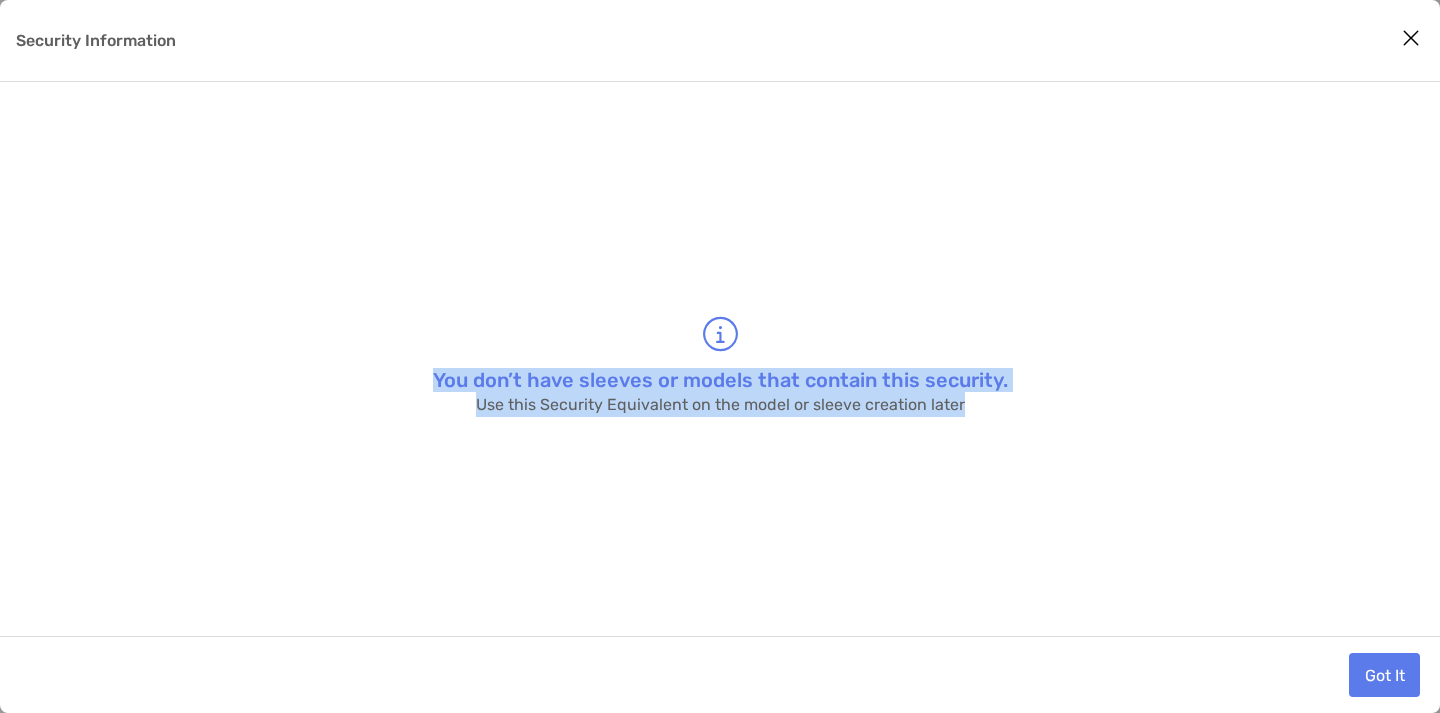 drag, startPoint x: 778, startPoint y: 360, endPoint x: 1000, endPoint y: 408, distance: 227.12991 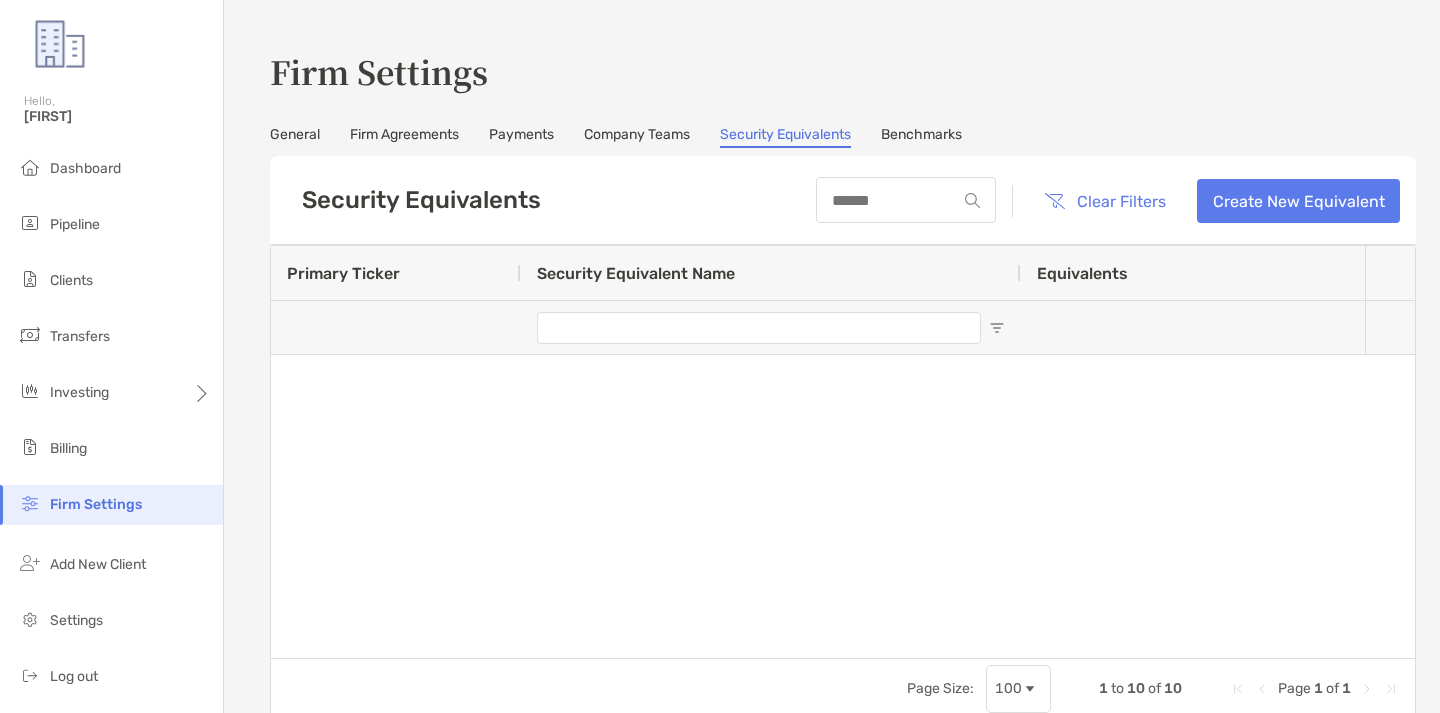 type on "**********" 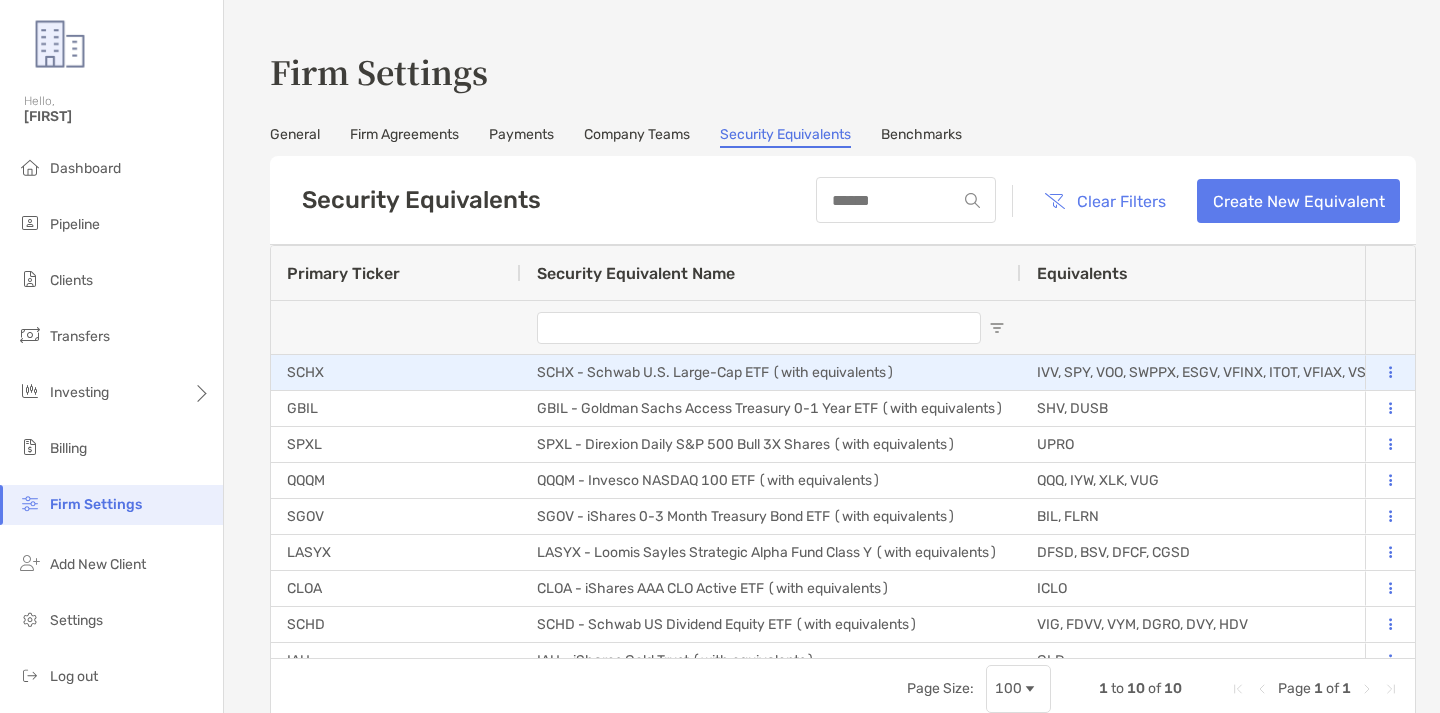 click at bounding box center [1390, 373] 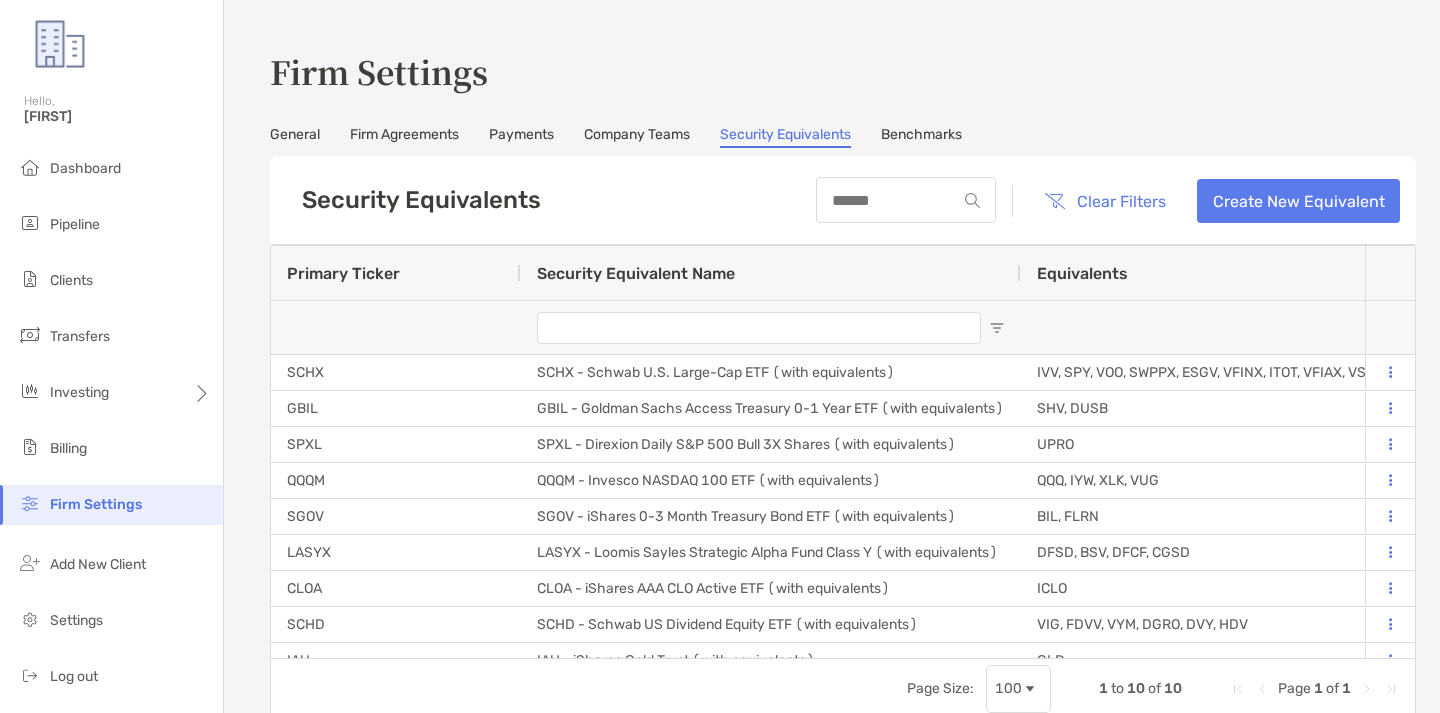 click on "General Firm Agreements Payments Company Teams Security Equivalents Benchmarks" at bounding box center [843, 137] 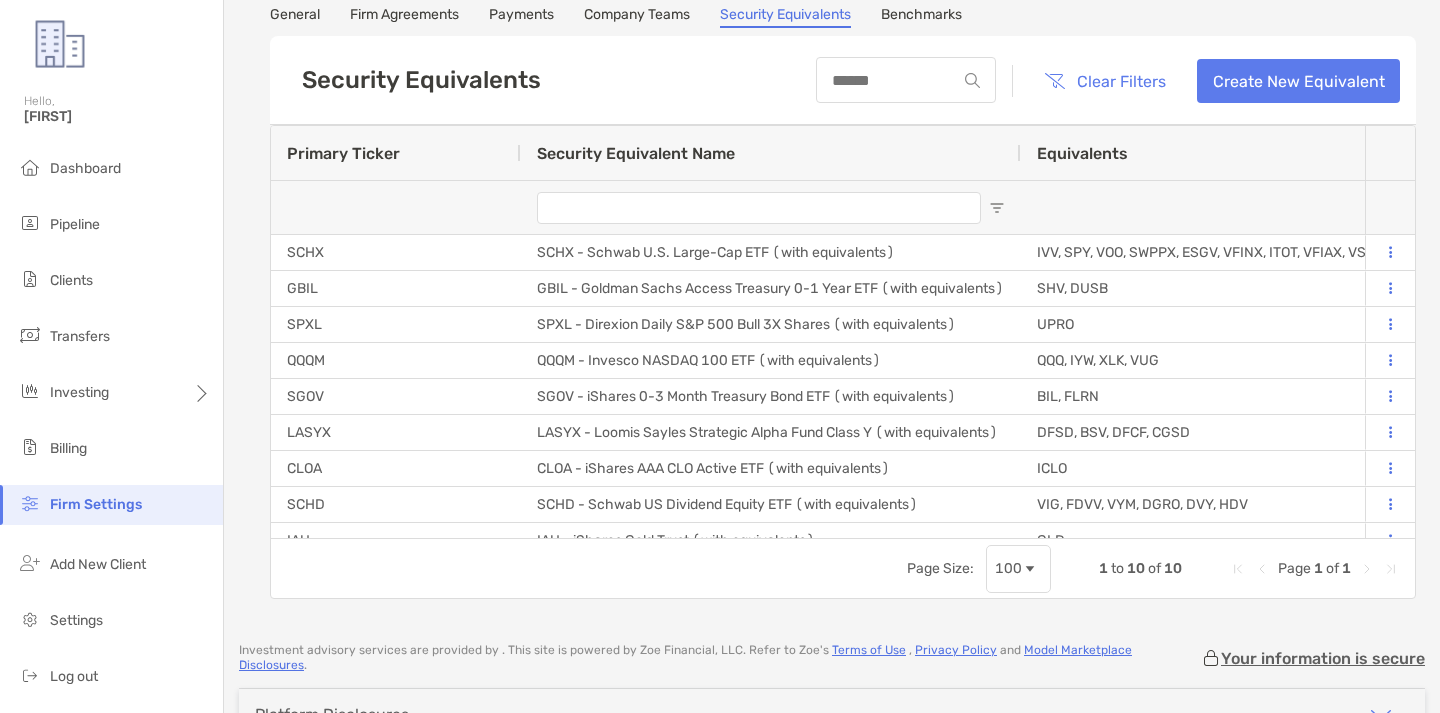 scroll, scrollTop: 122, scrollLeft: 0, axis: vertical 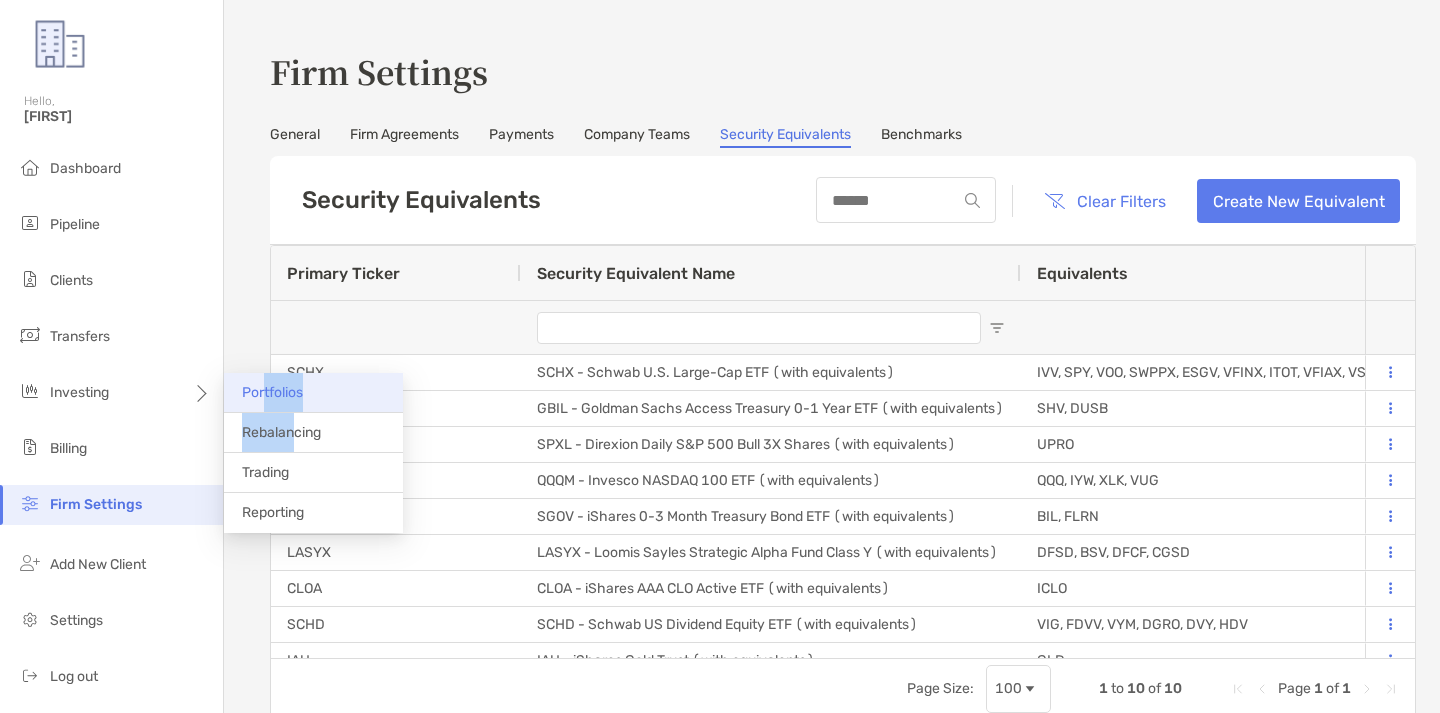 drag, startPoint x: 292, startPoint y: 439, endPoint x: 266, endPoint y: 404, distance: 43.60046 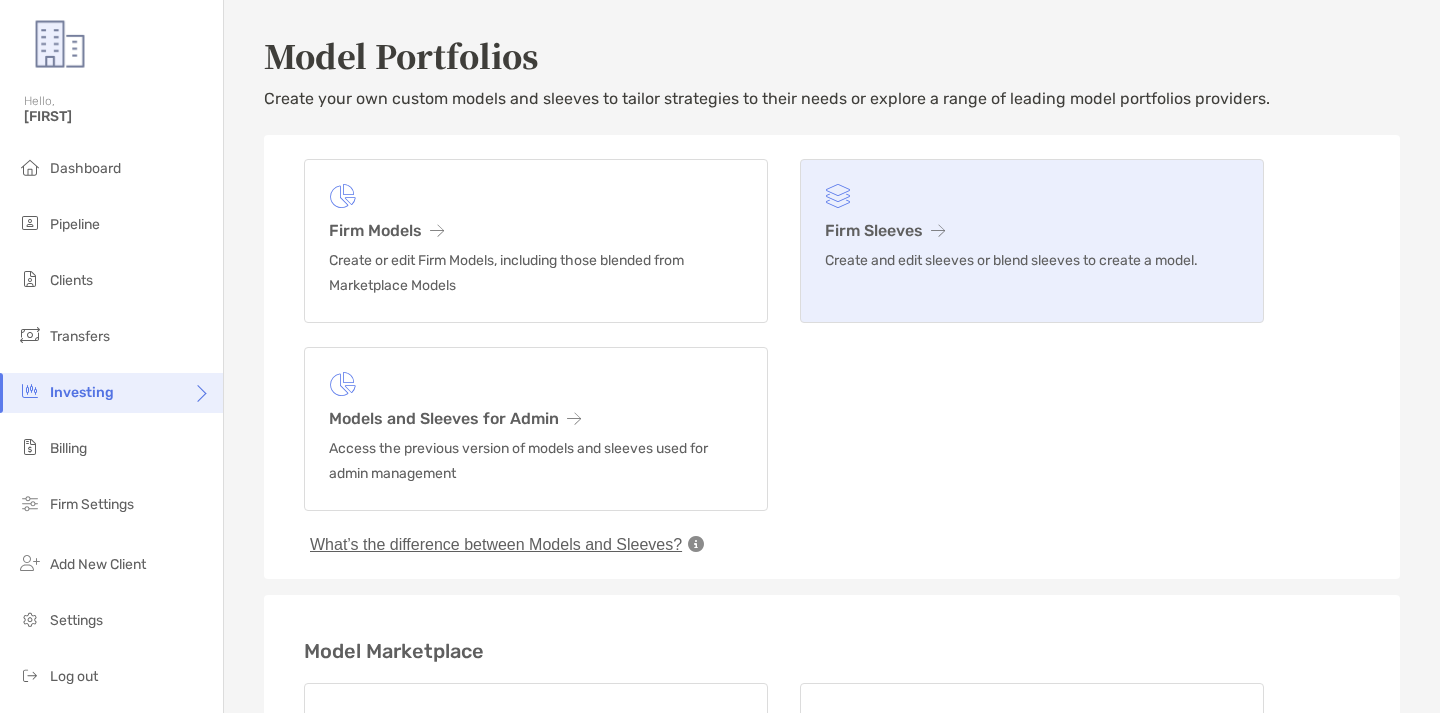 click on "Create and edit sleeves or blend sleeves to create a model." at bounding box center [1032, 260] 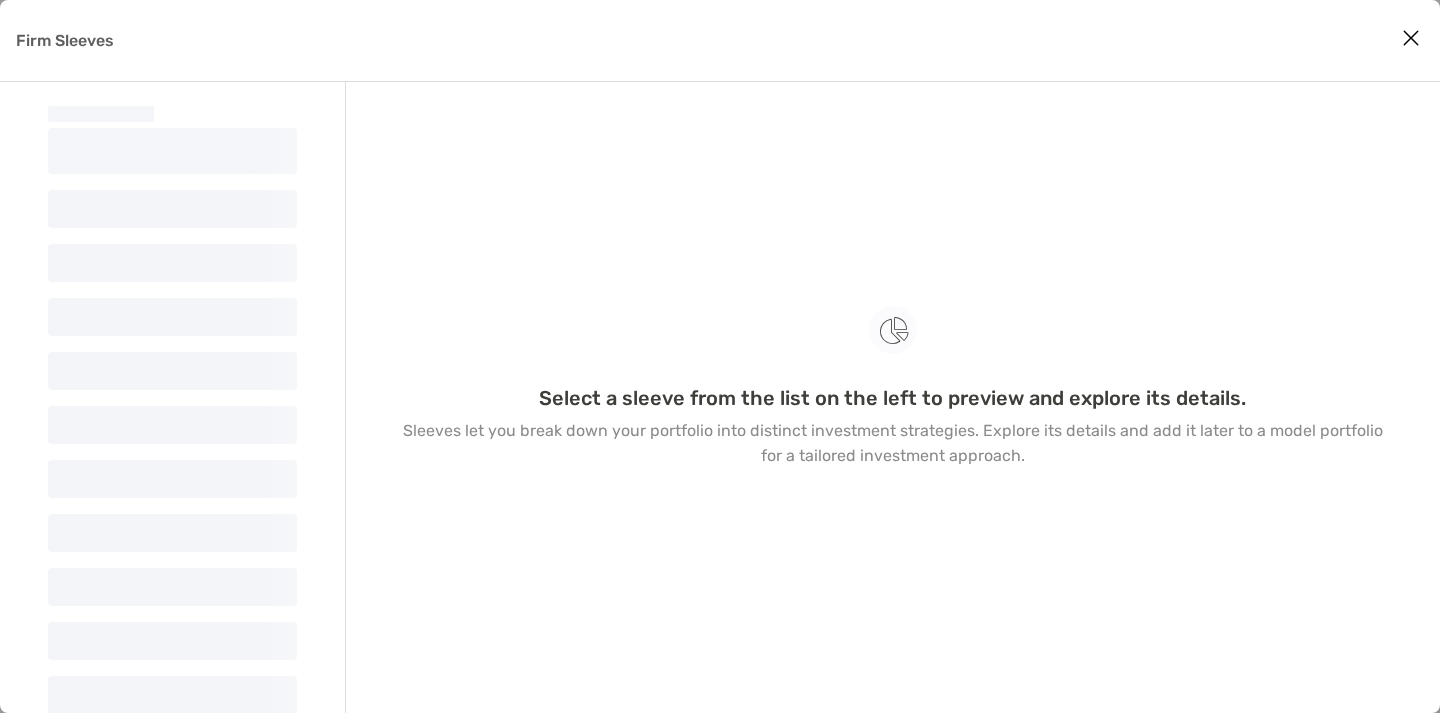 click at bounding box center [1411, 38] 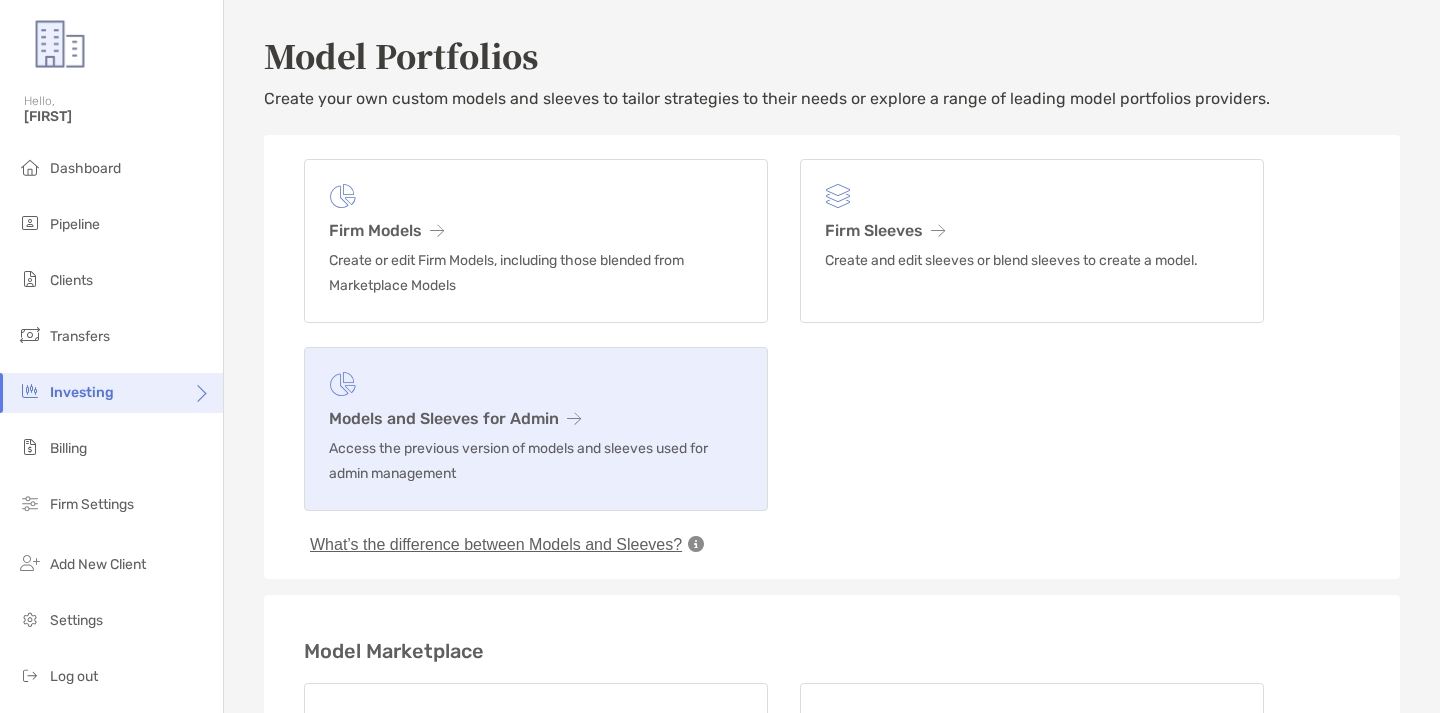 click on "Access the previous version of models and sleeves used for admin management" at bounding box center [536, 461] 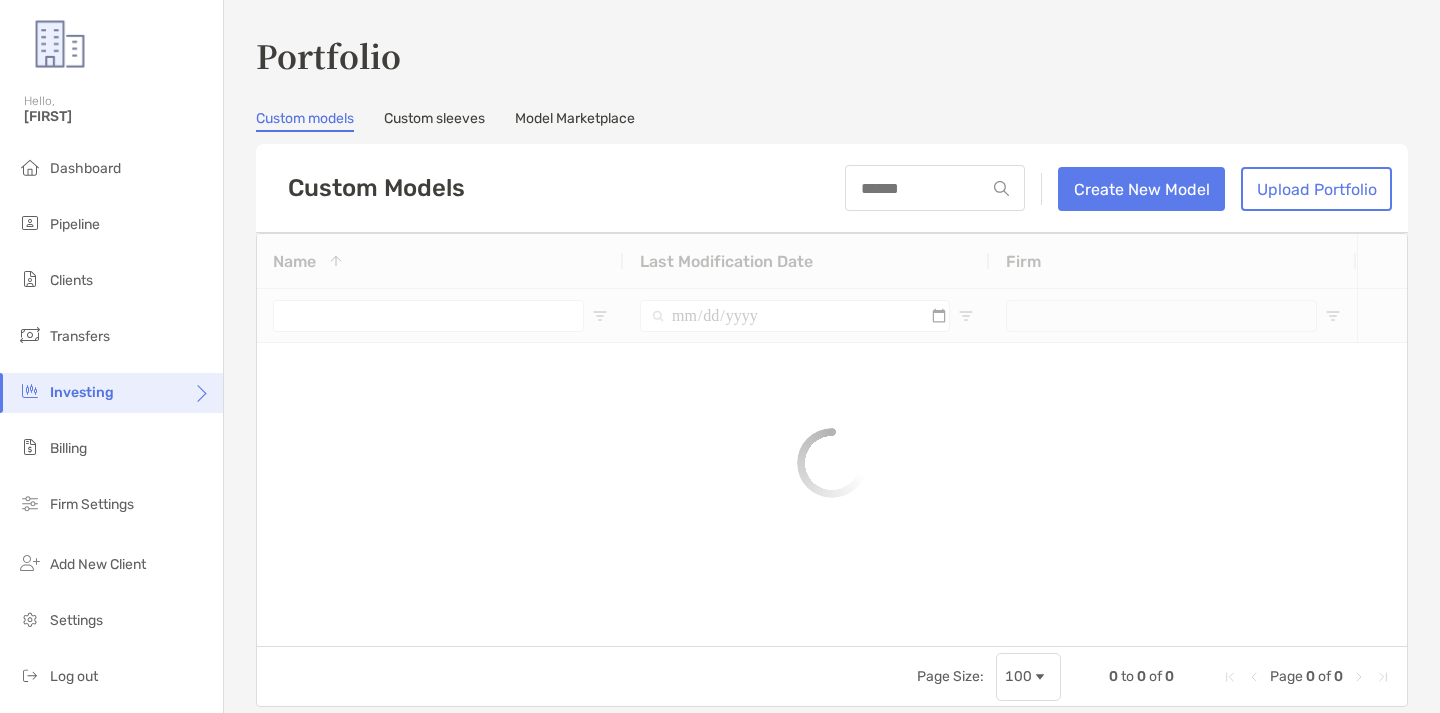 type on "**********" 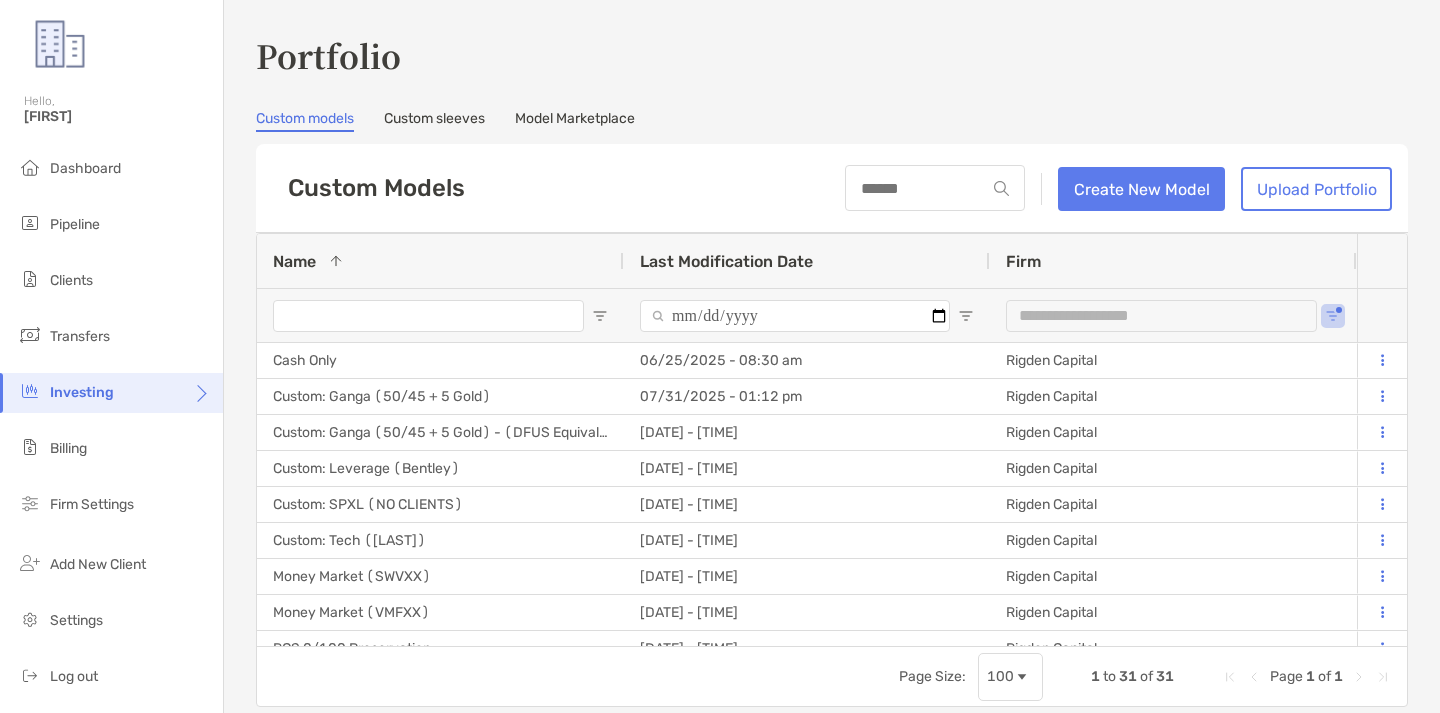 click on "Custom sleeves" at bounding box center (434, 121) 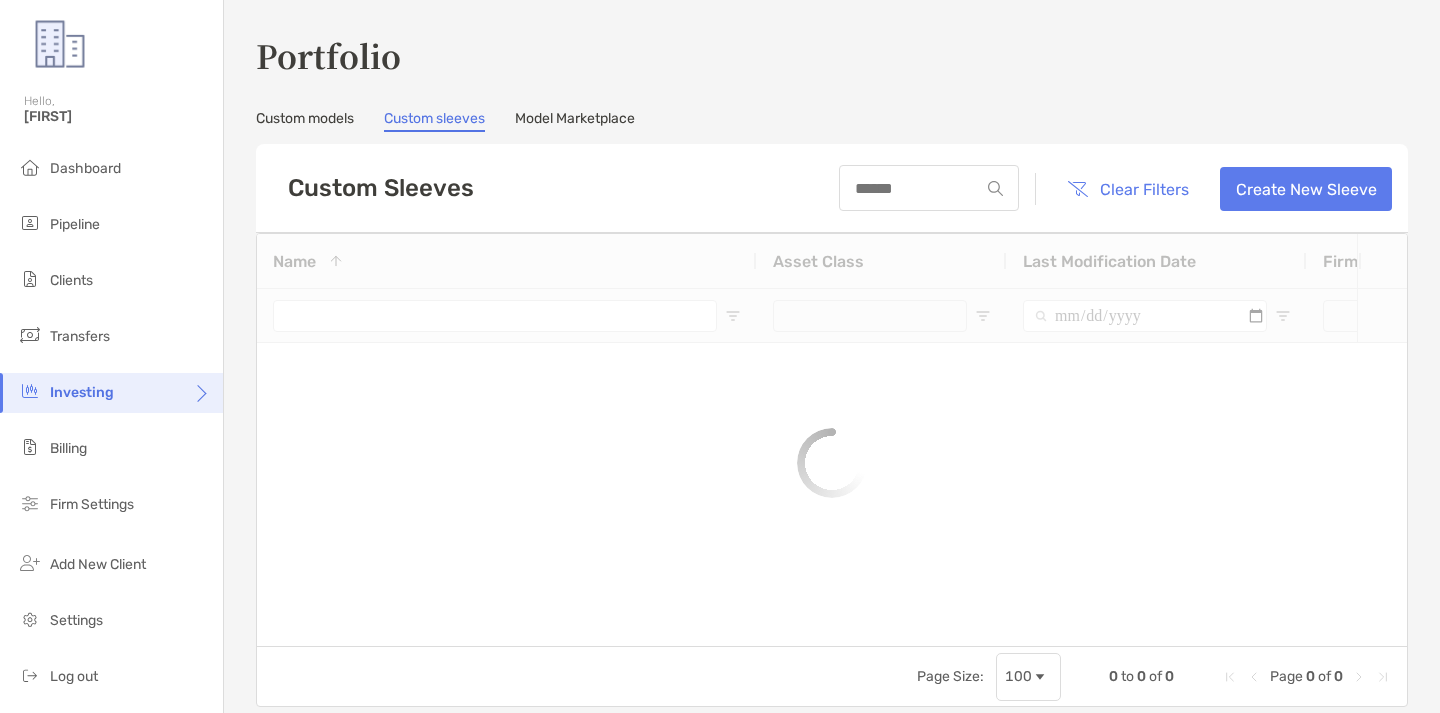 type on "**********" 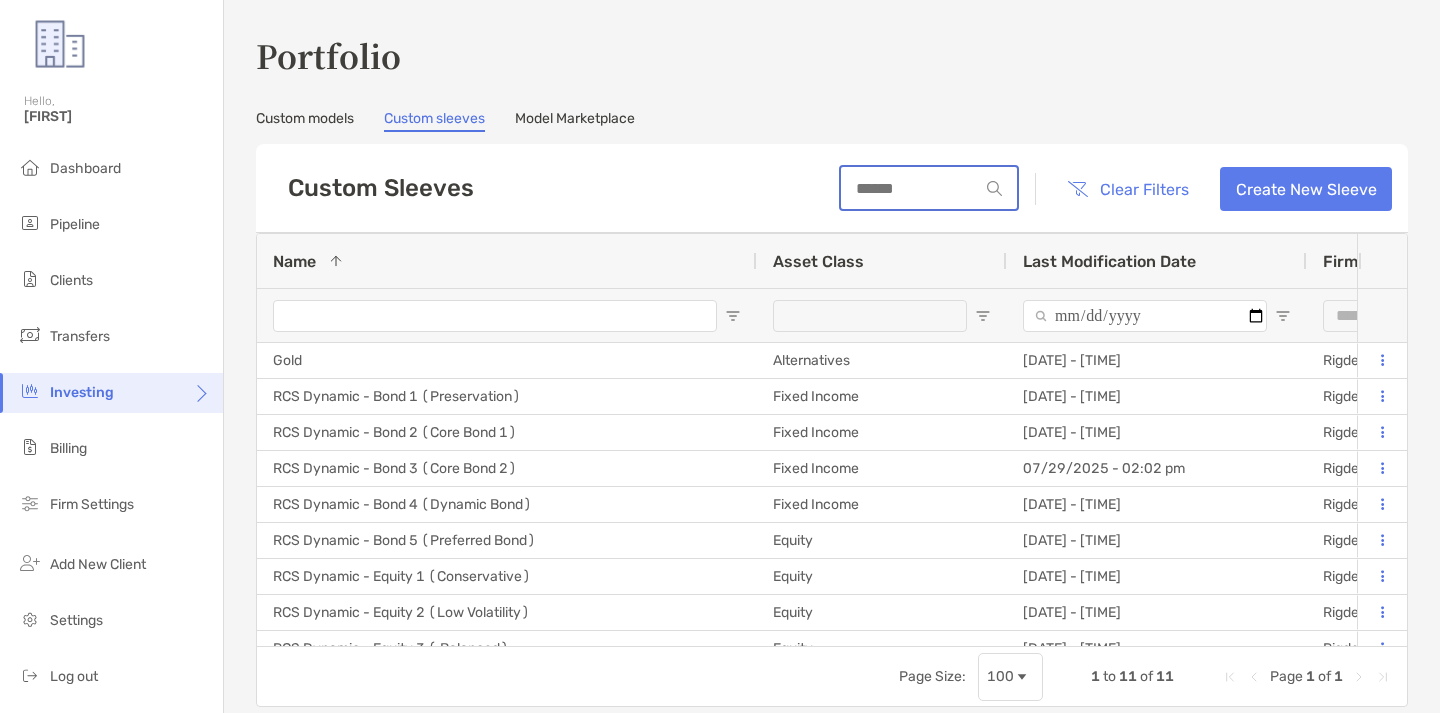 click at bounding box center (910, 188) 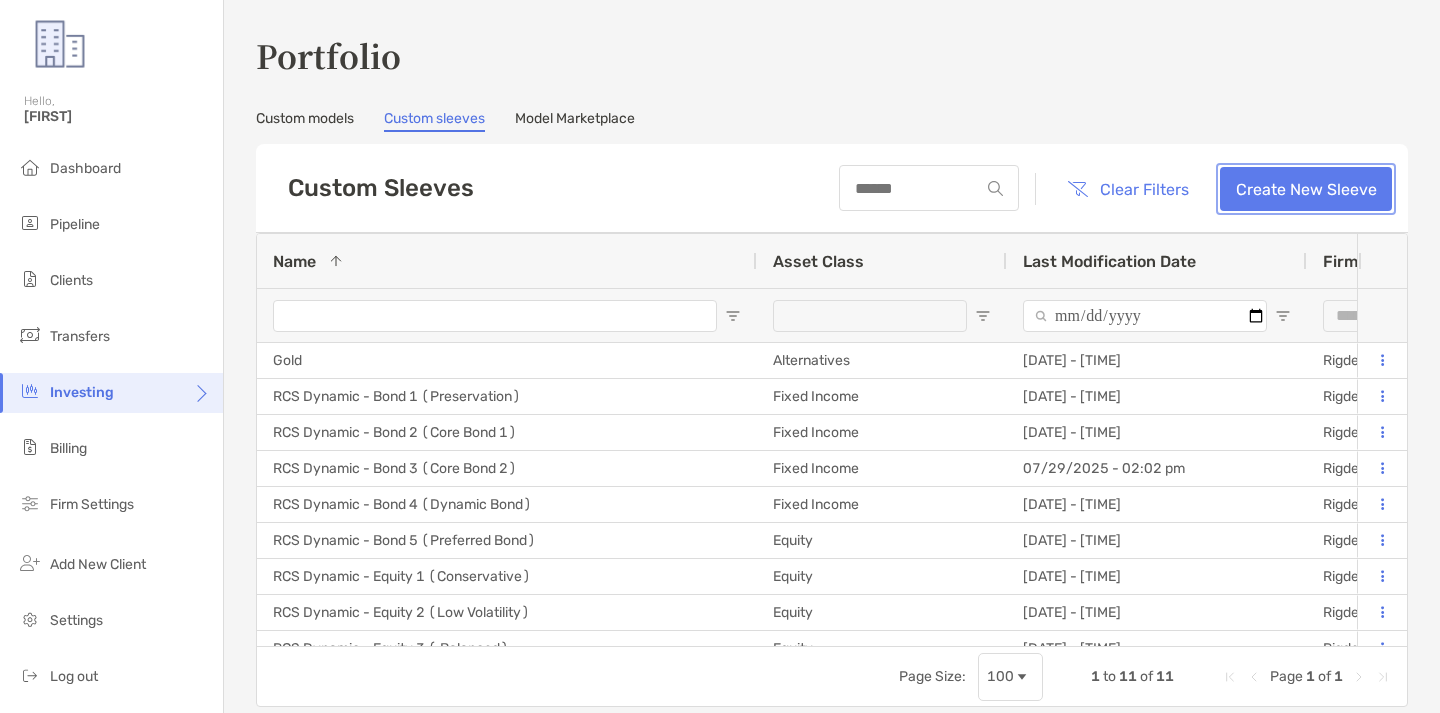 click on "Create New Sleeve" at bounding box center (1306, 189) 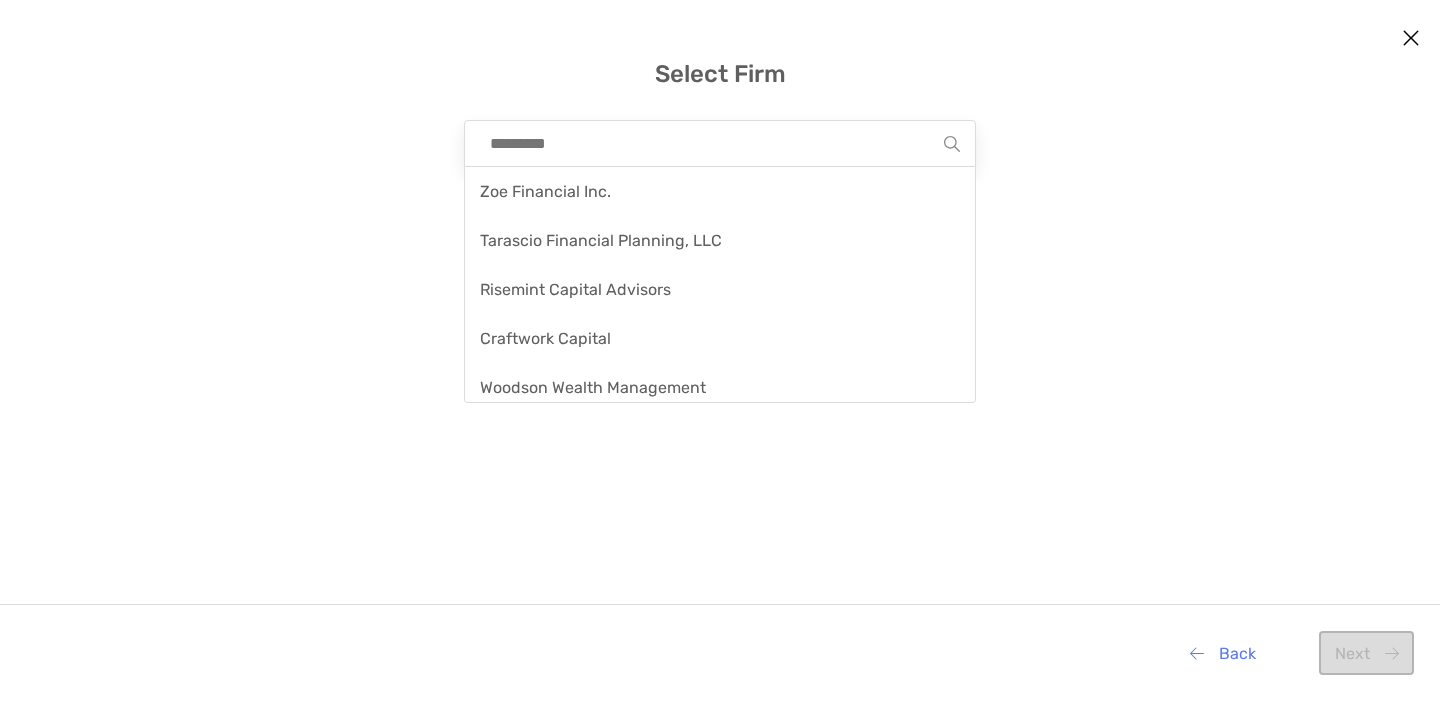 click at bounding box center [712, 143] 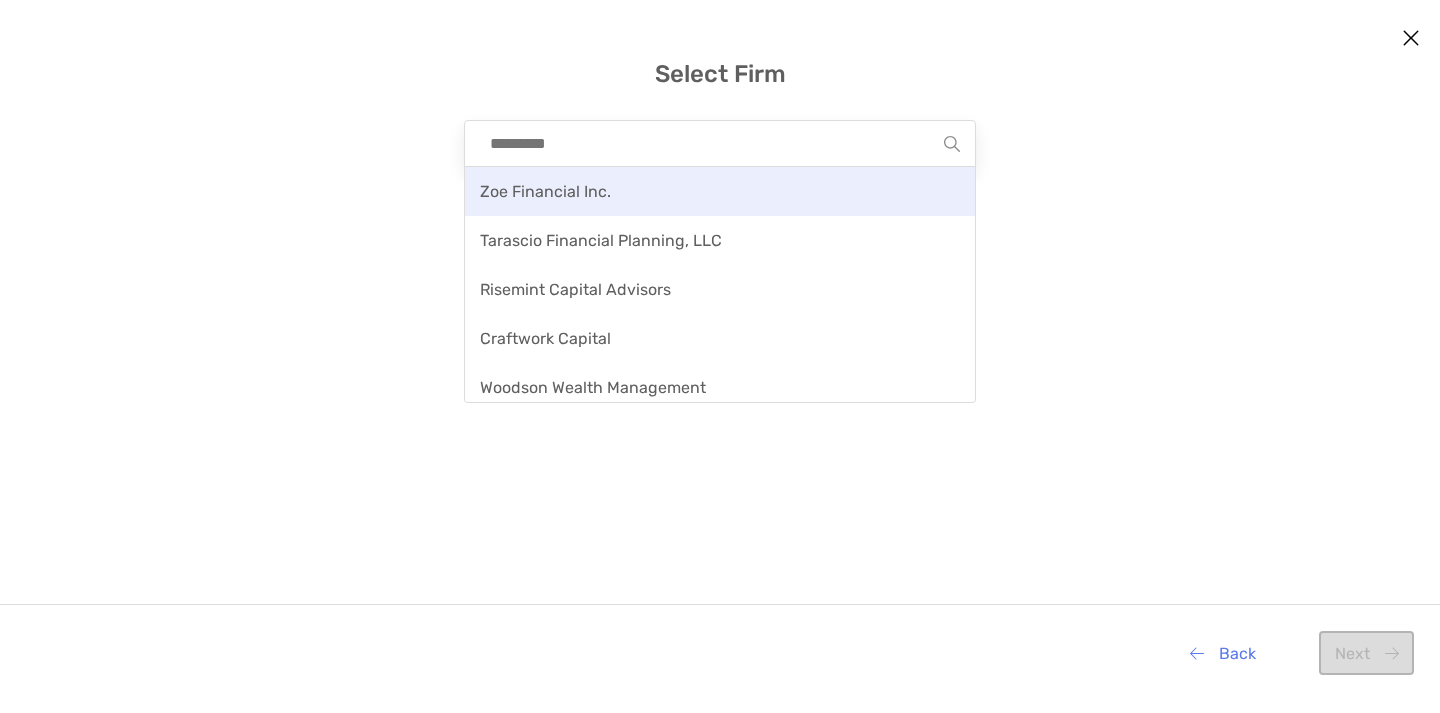 click on "Zoe Financial Inc." at bounding box center (720, 191) 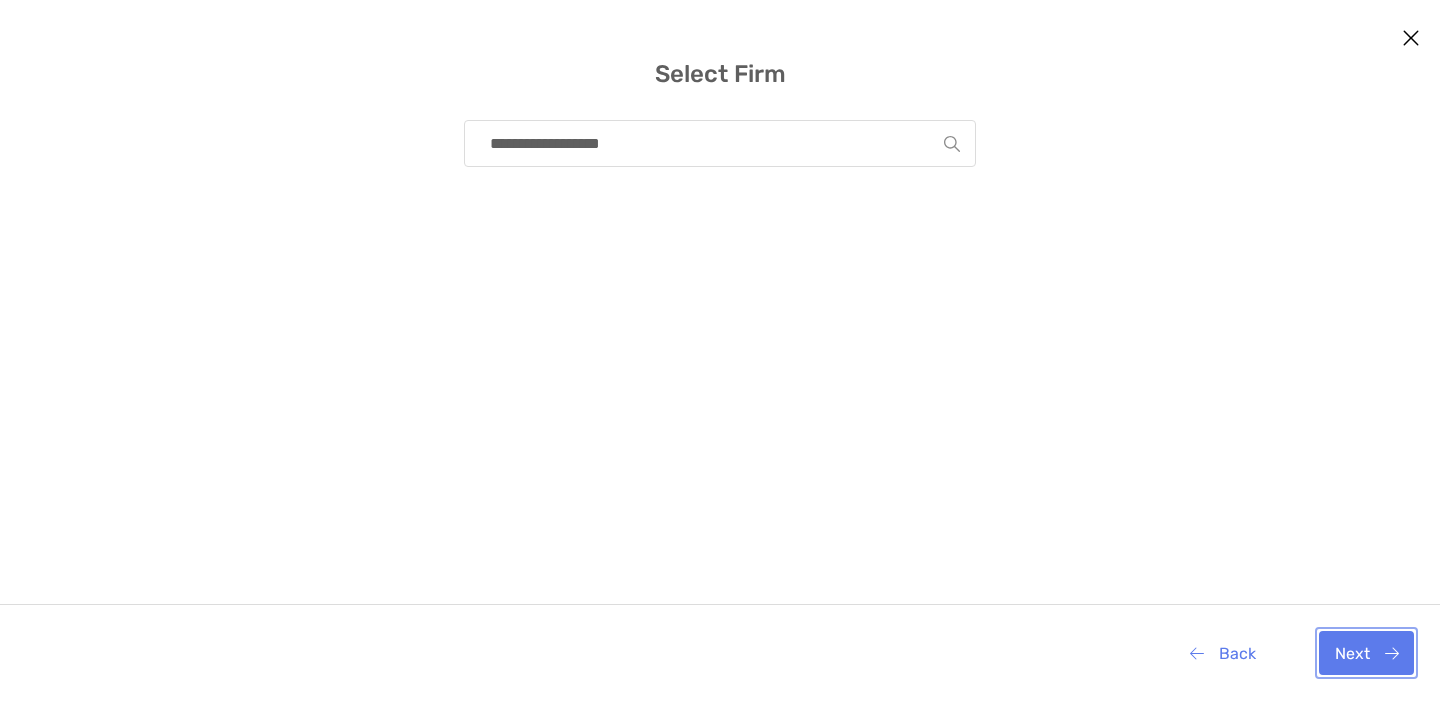 click on "Next" at bounding box center [1366, 653] 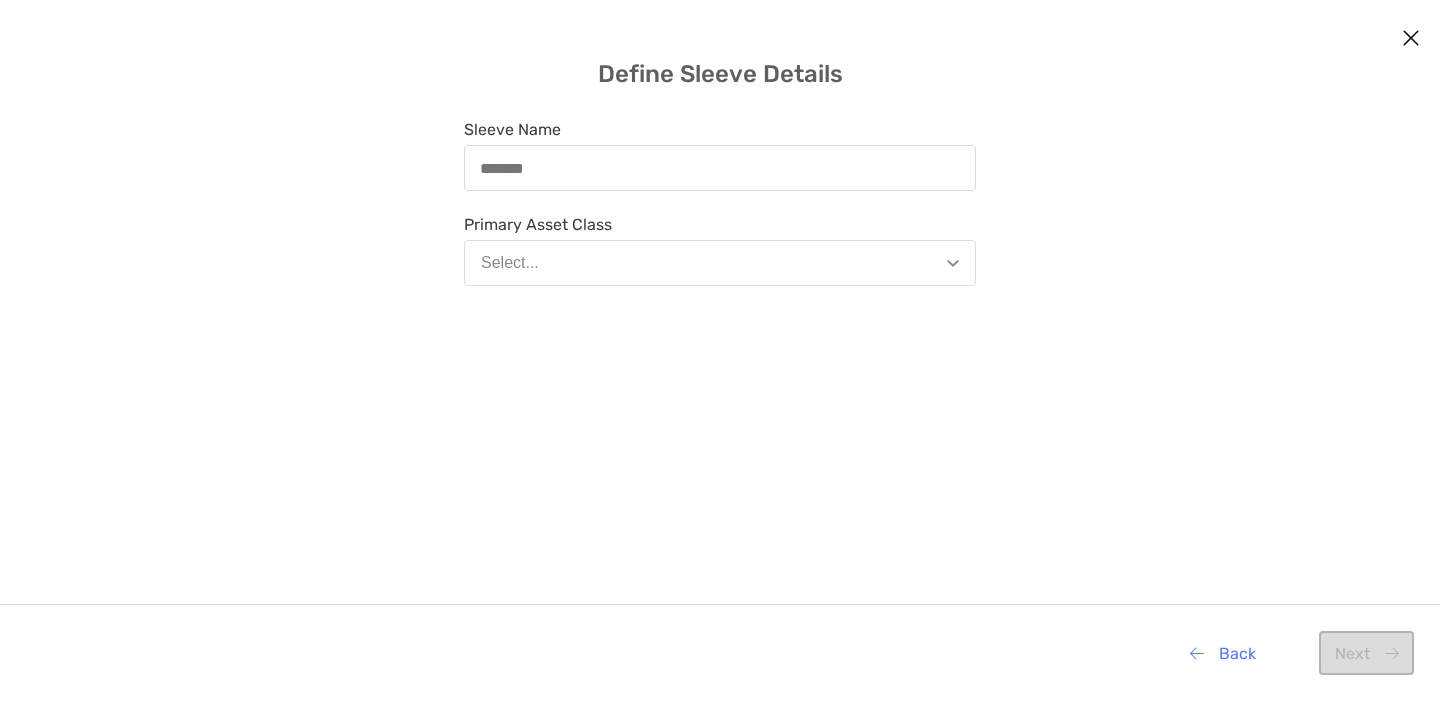 click at bounding box center (720, 168) 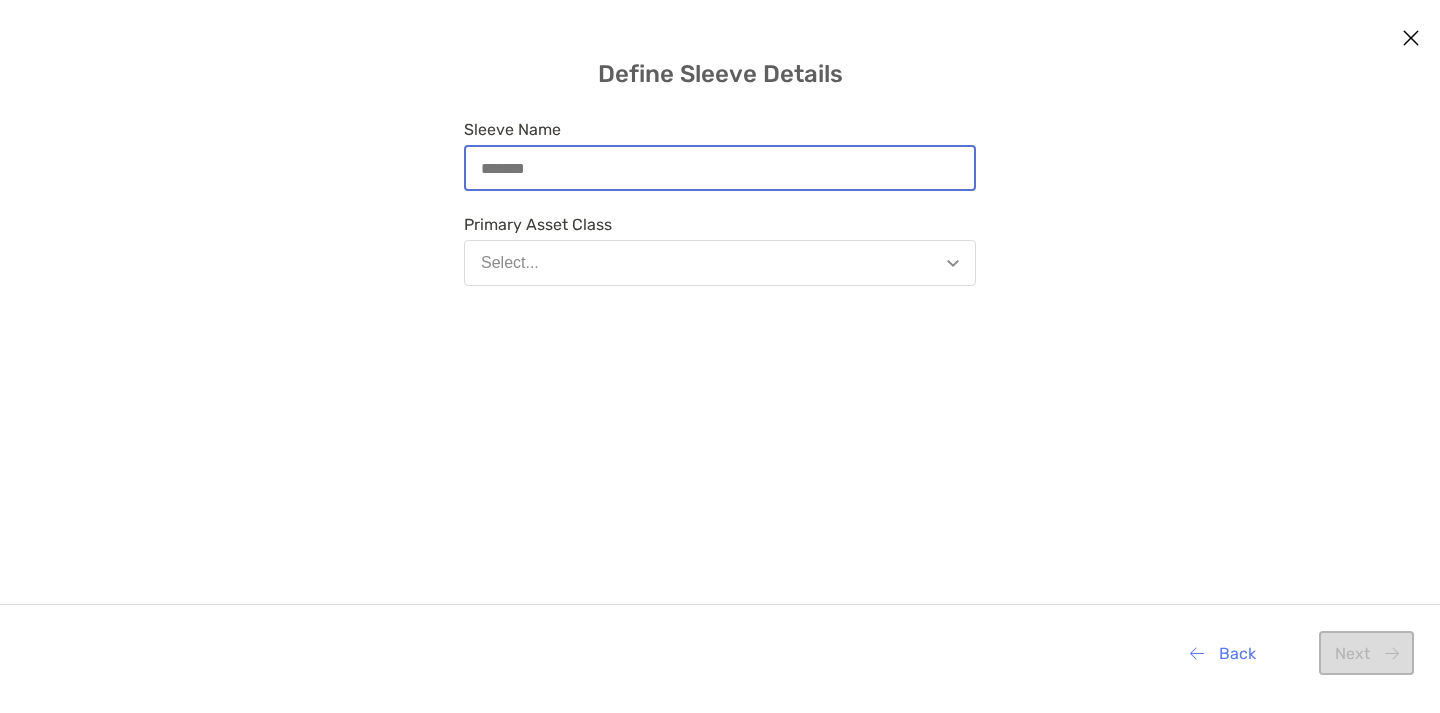 click on "Sleeve Name" at bounding box center (720, 168) 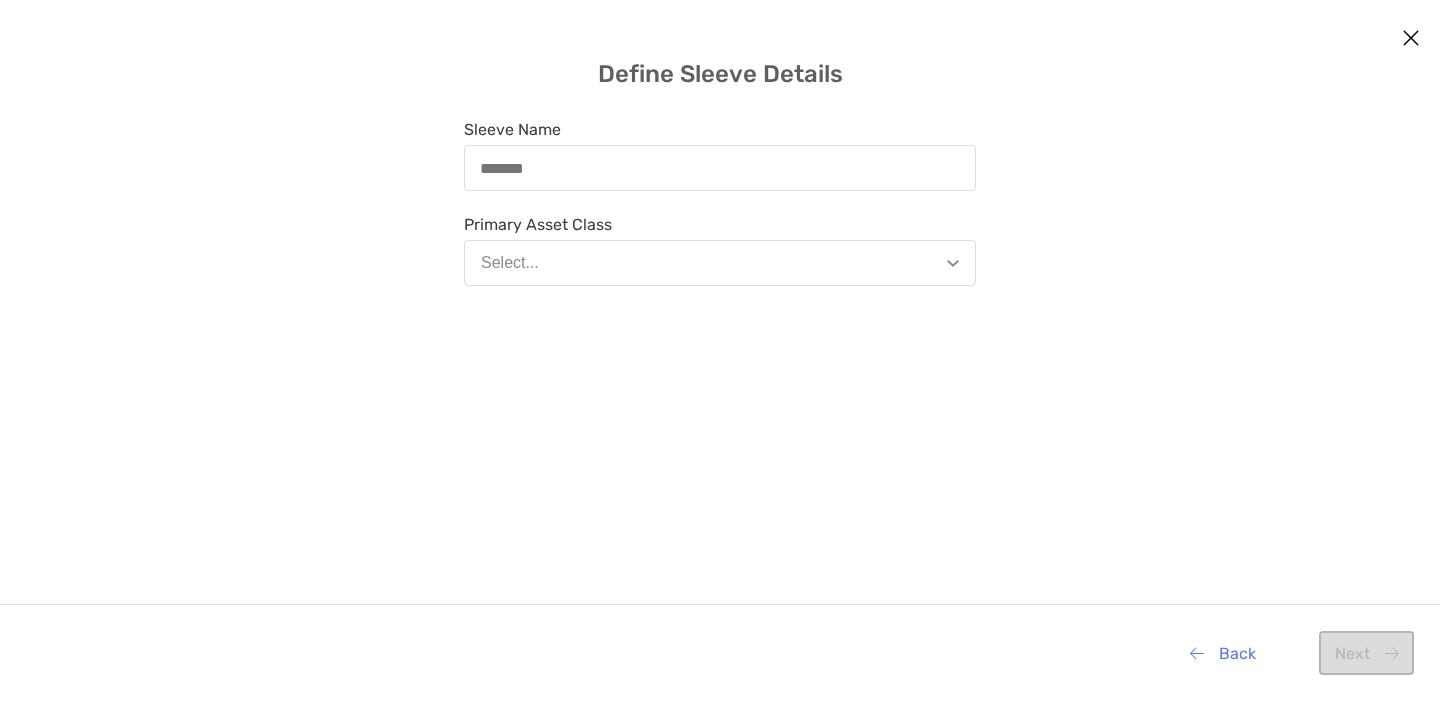 click at bounding box center [720, 168] 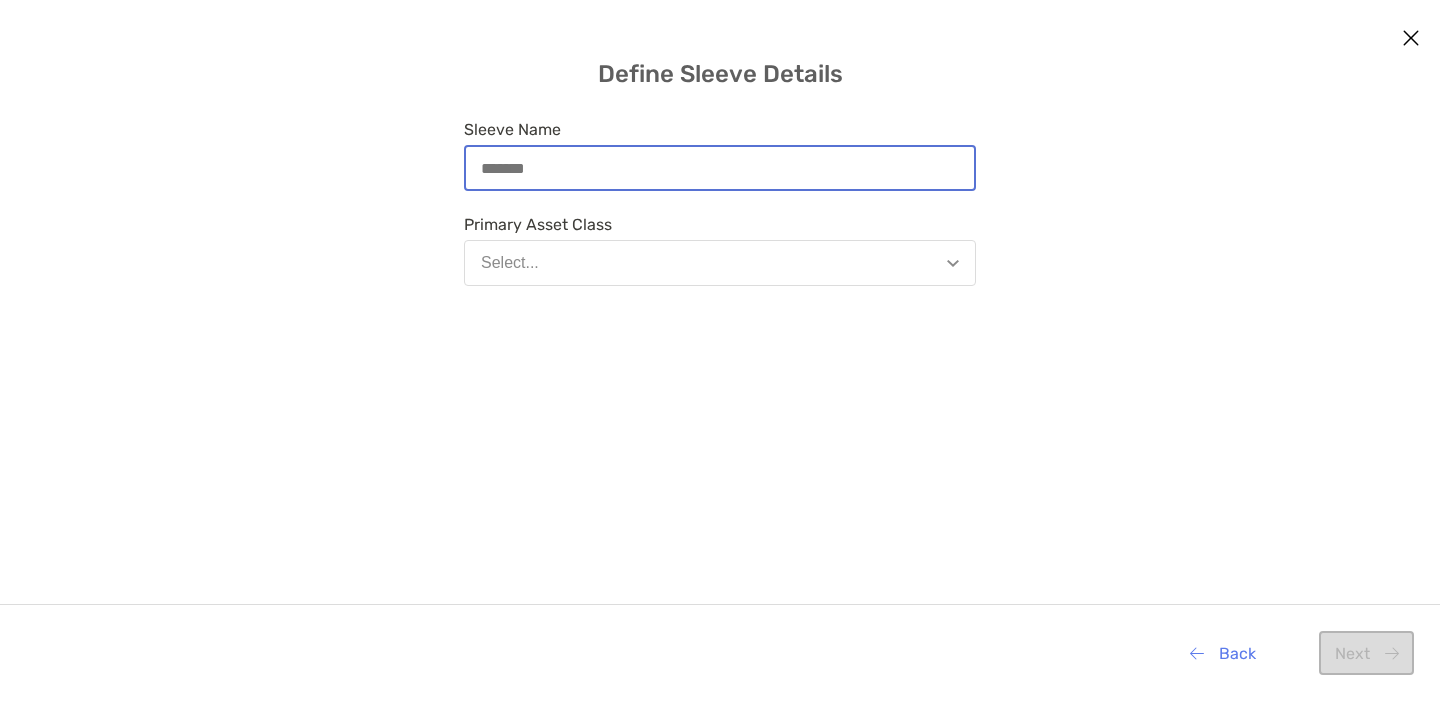 click on "Sleeve Name" at bounding box center (720, 168) 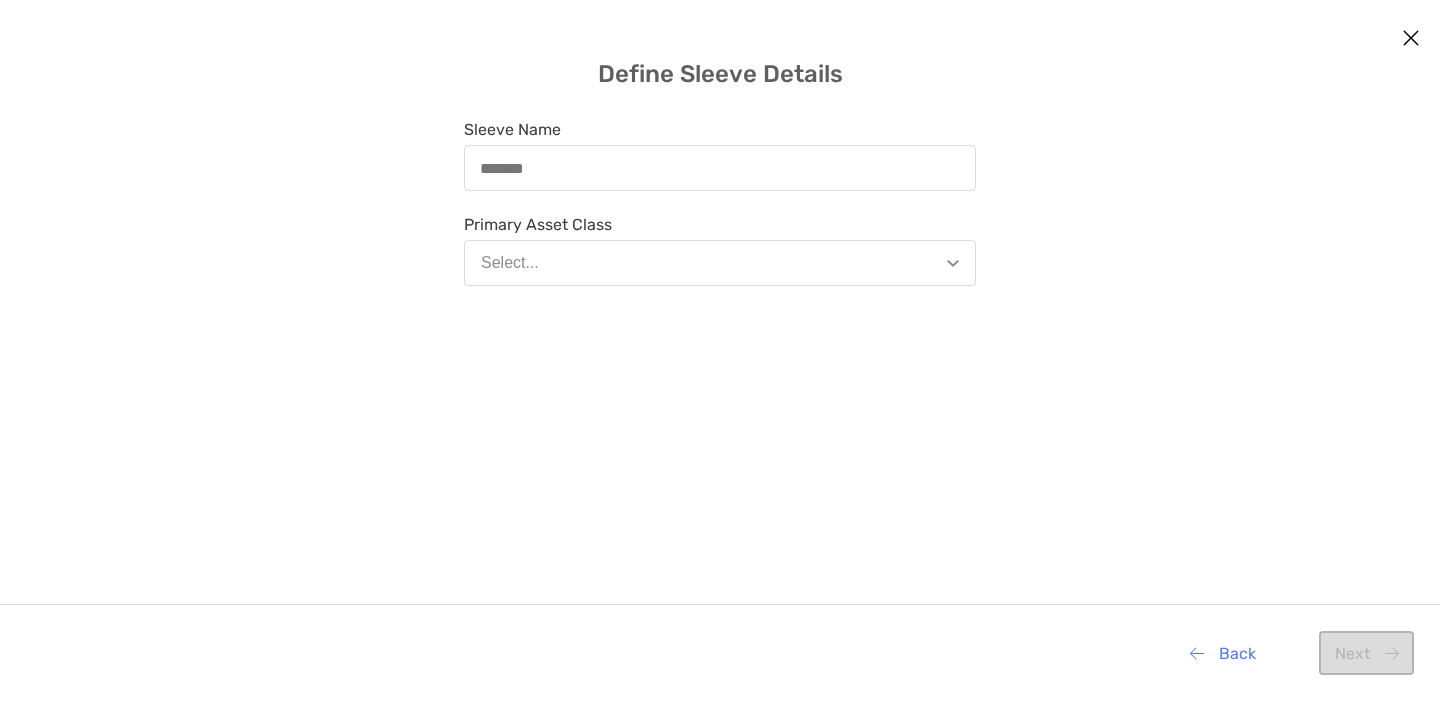 click at bounding box center [720, 168] 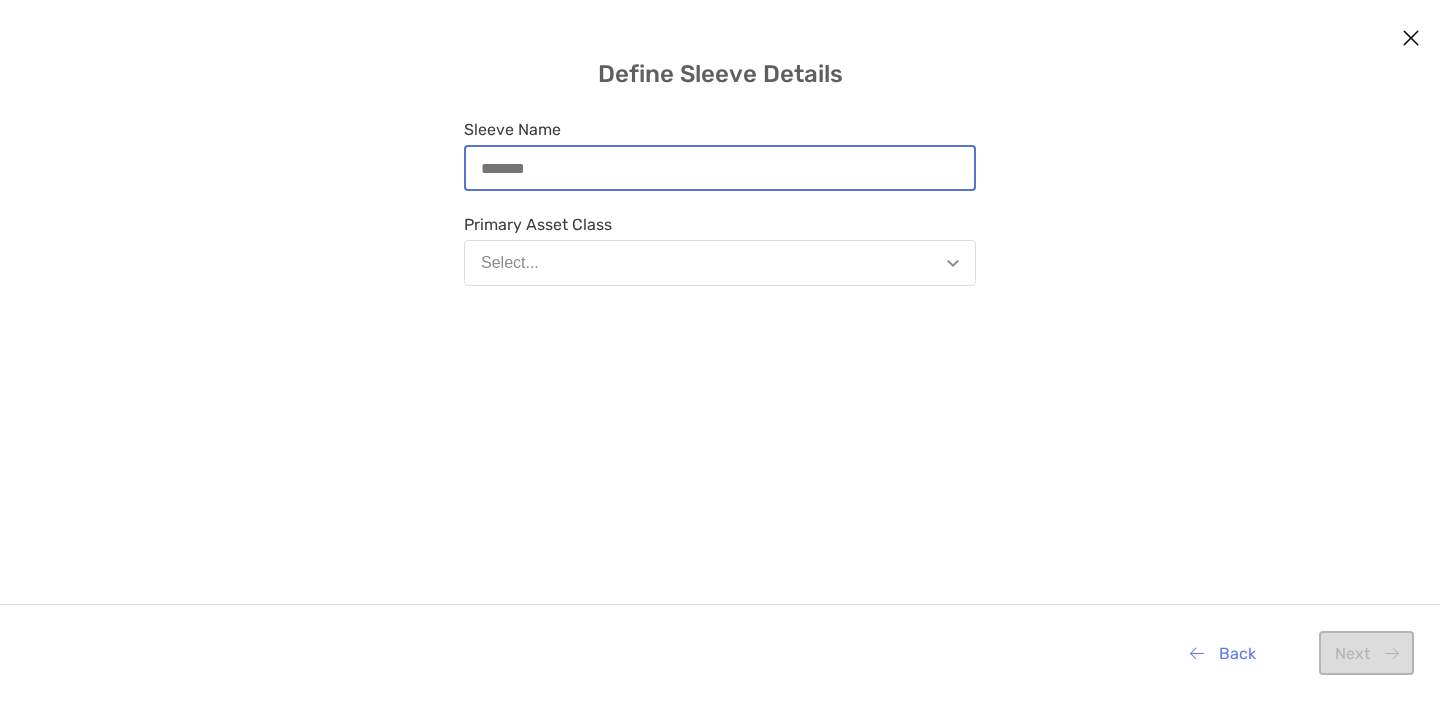 click on "Sleeve Name" at bounding box center (720, 168) 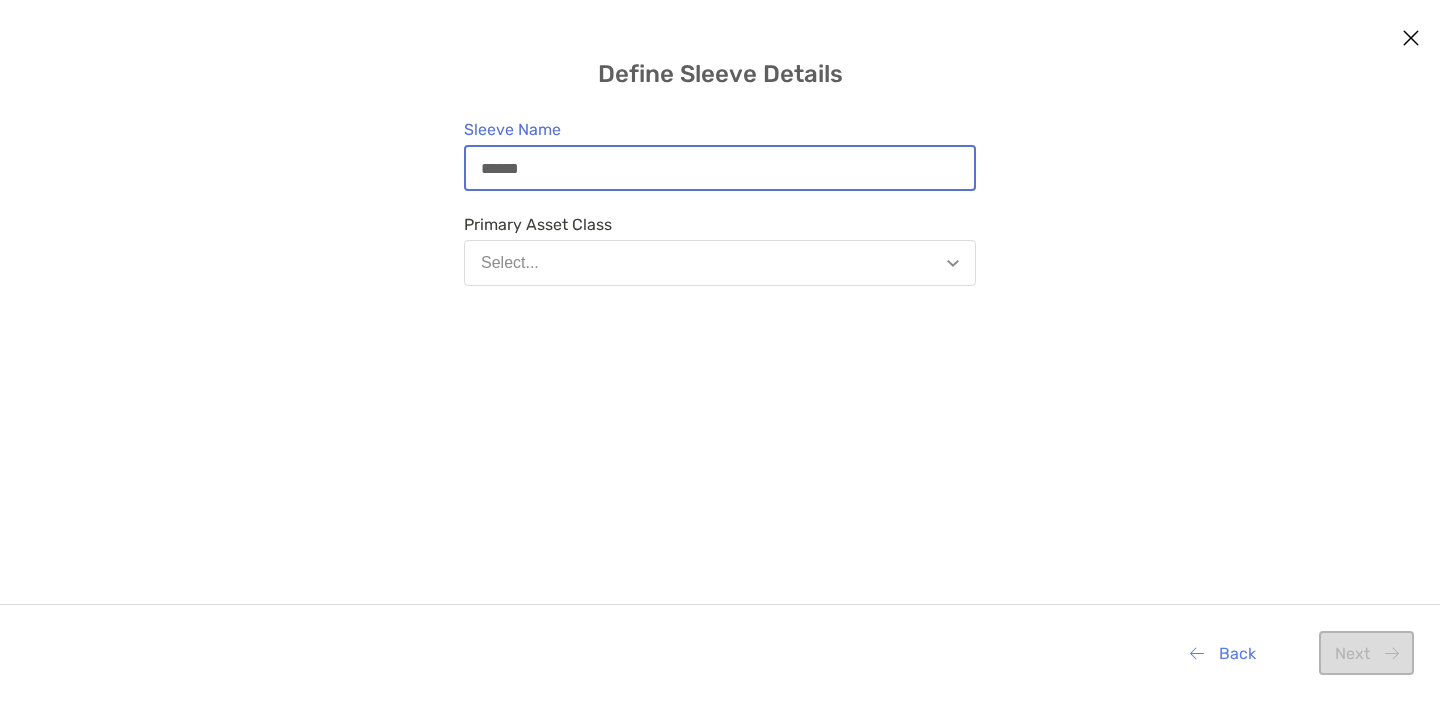 type on "******" 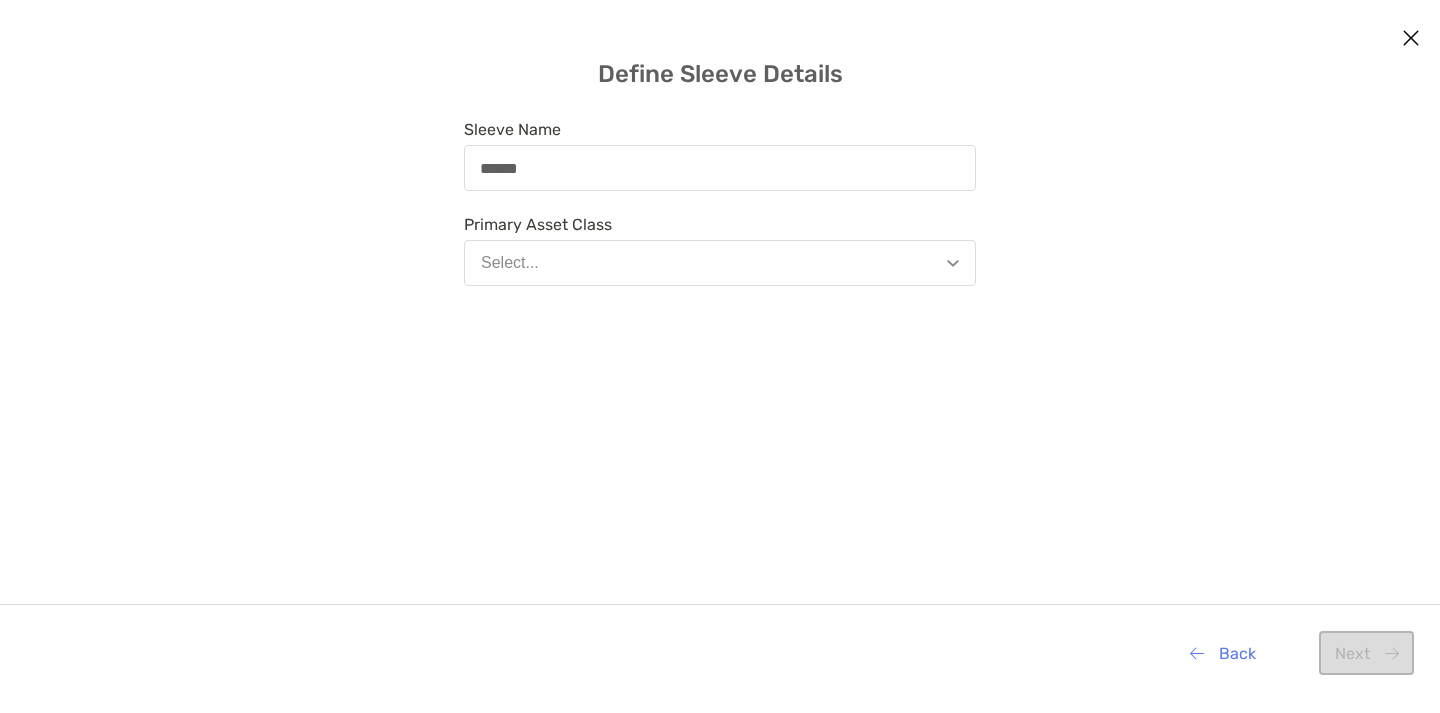 click on "Select..." at bounding box center (720, 263) 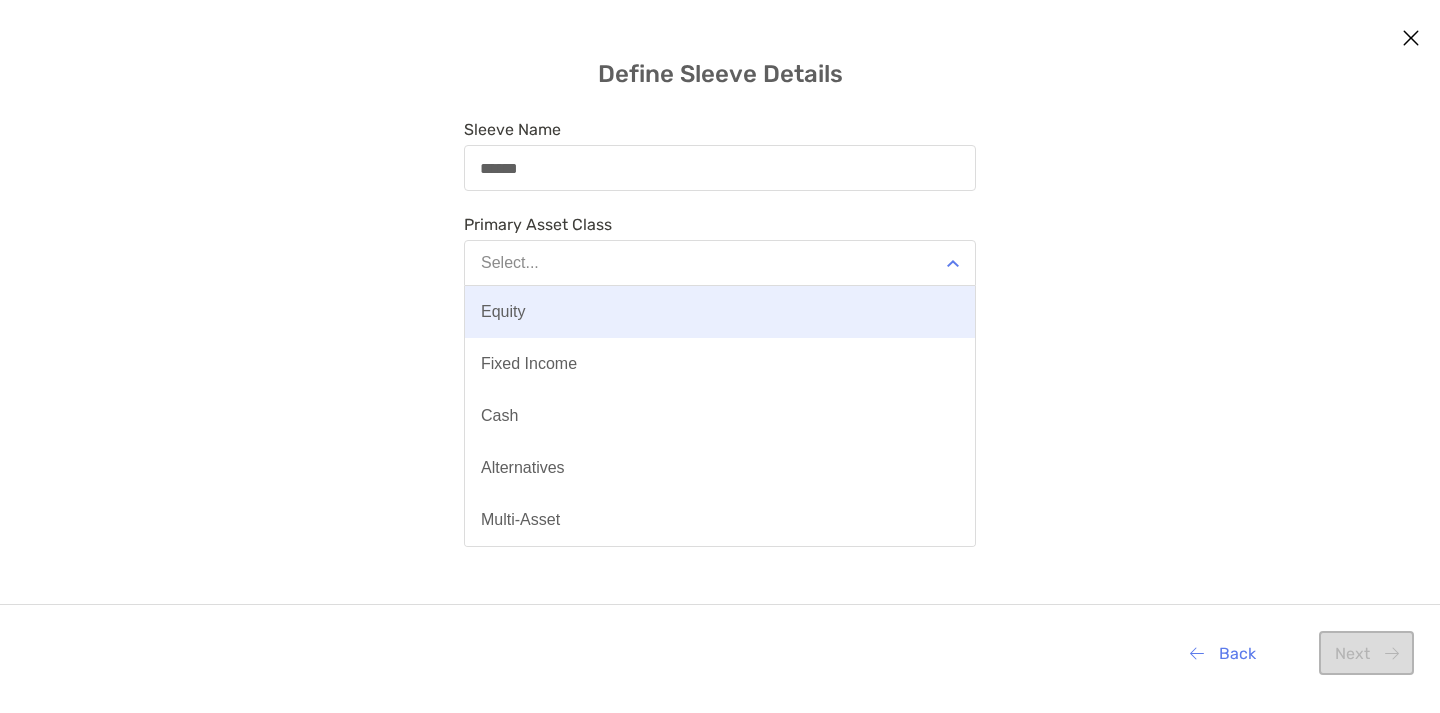 click on "Equity" at bounding box center (720, 312) 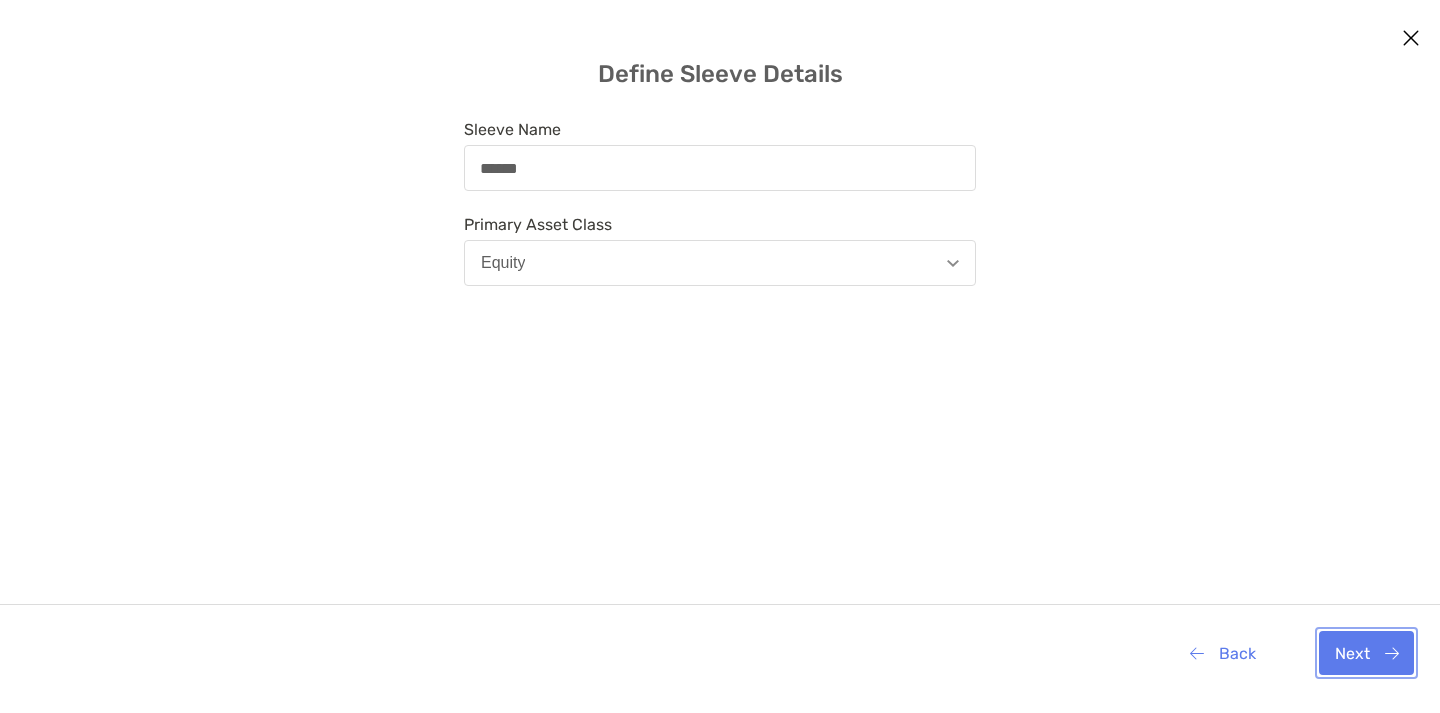 click on "Next" at bounding box center (1366, 653) 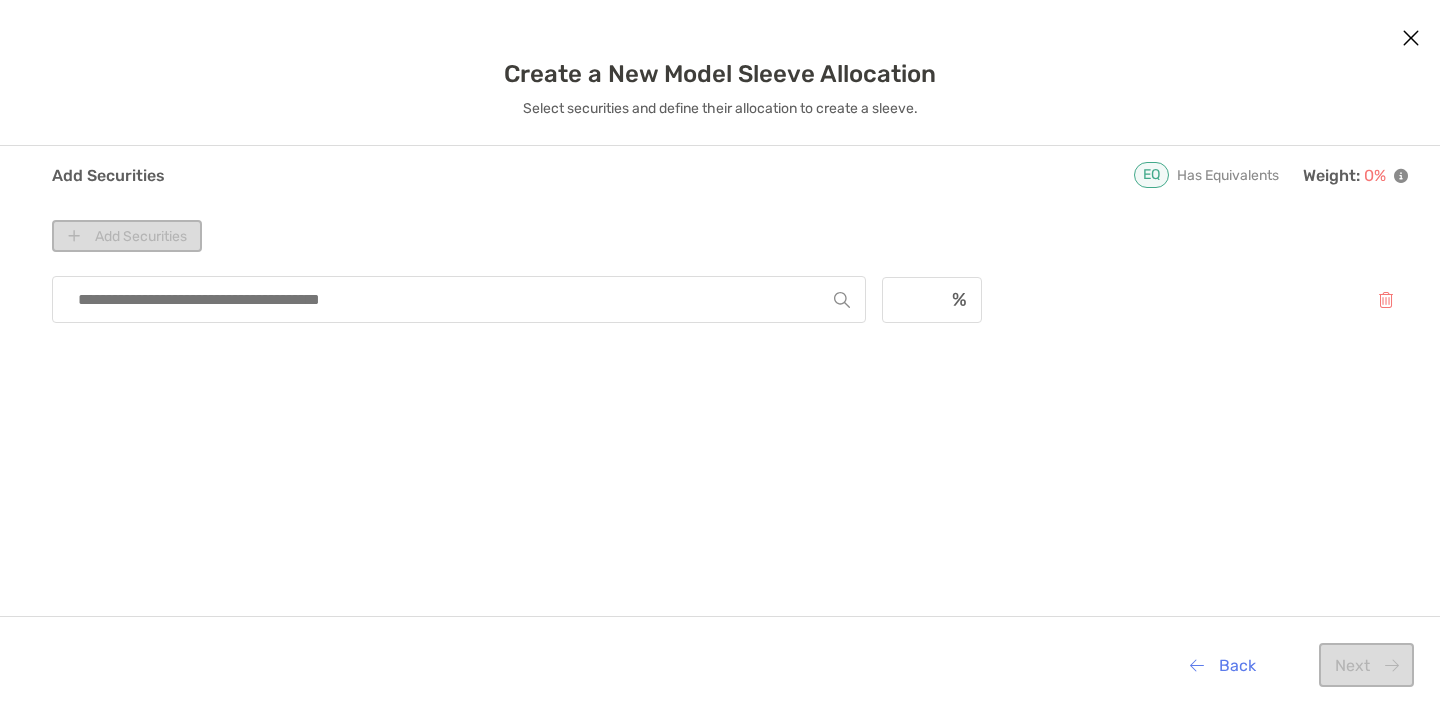 click at bounding box center (451, 299) 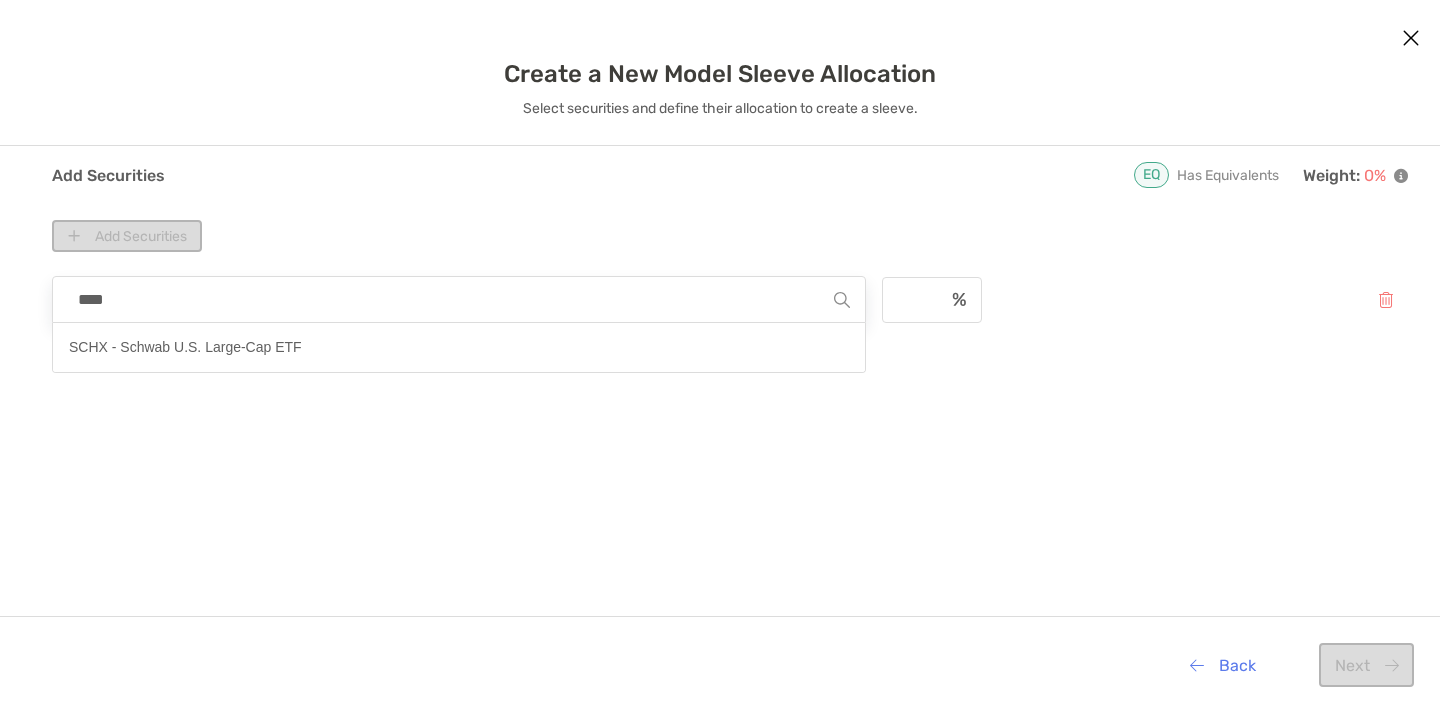 type on "***" 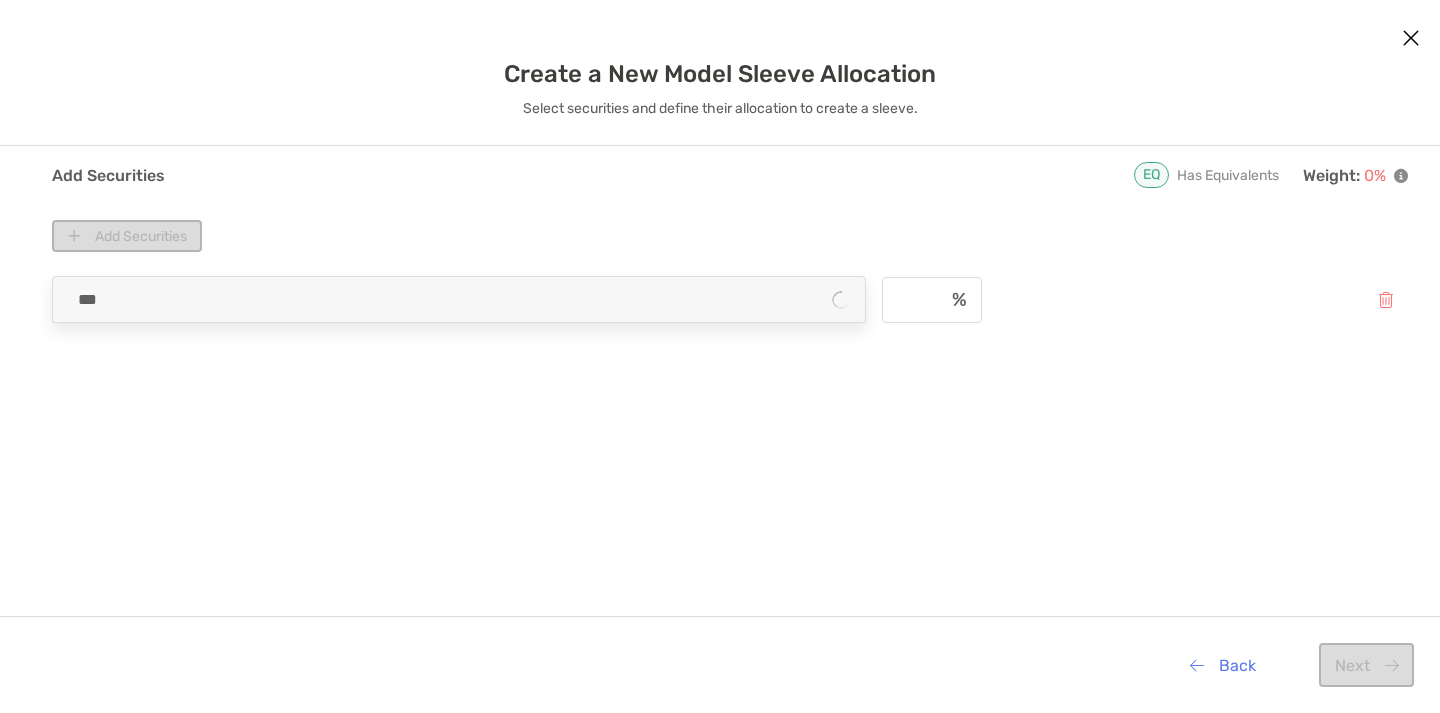 type 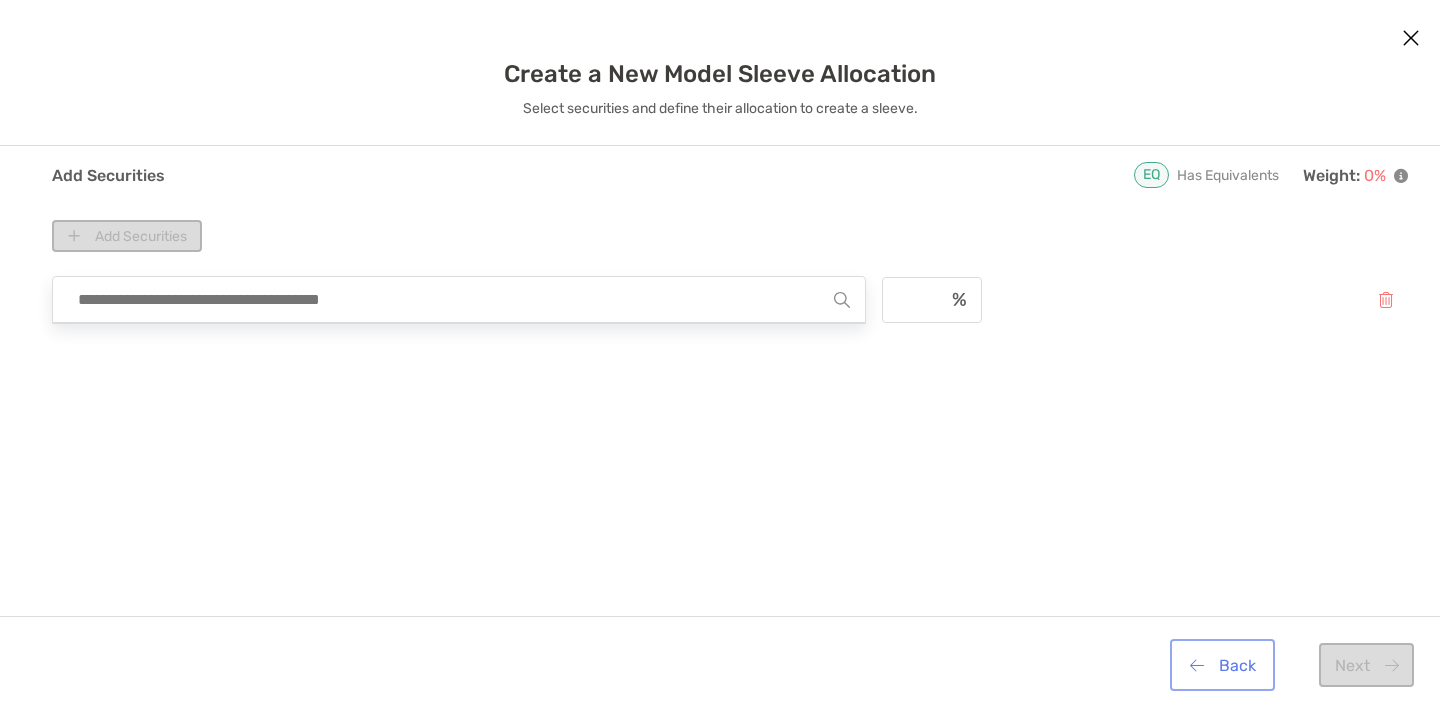 click on "Back" at bounding box center (1222, 665) 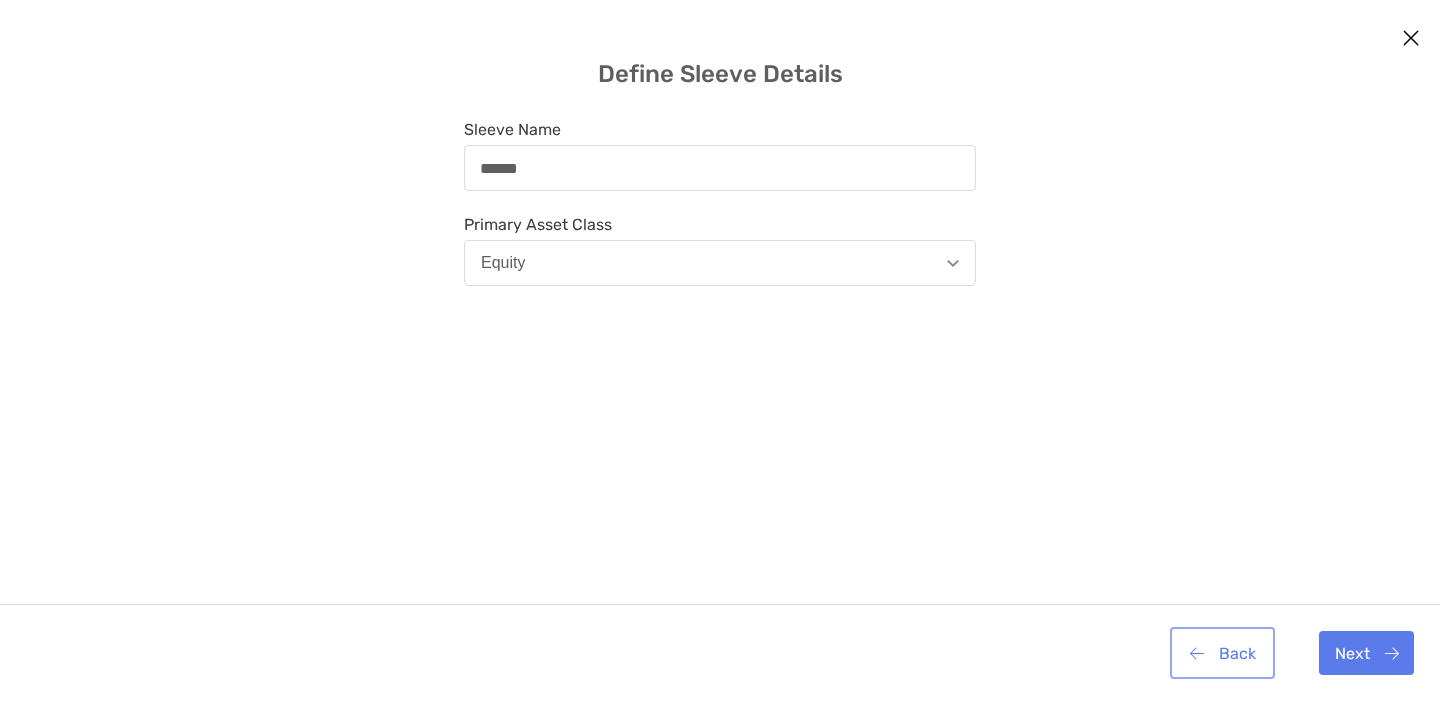 click on "Back" at bounding box center [1222, 653] 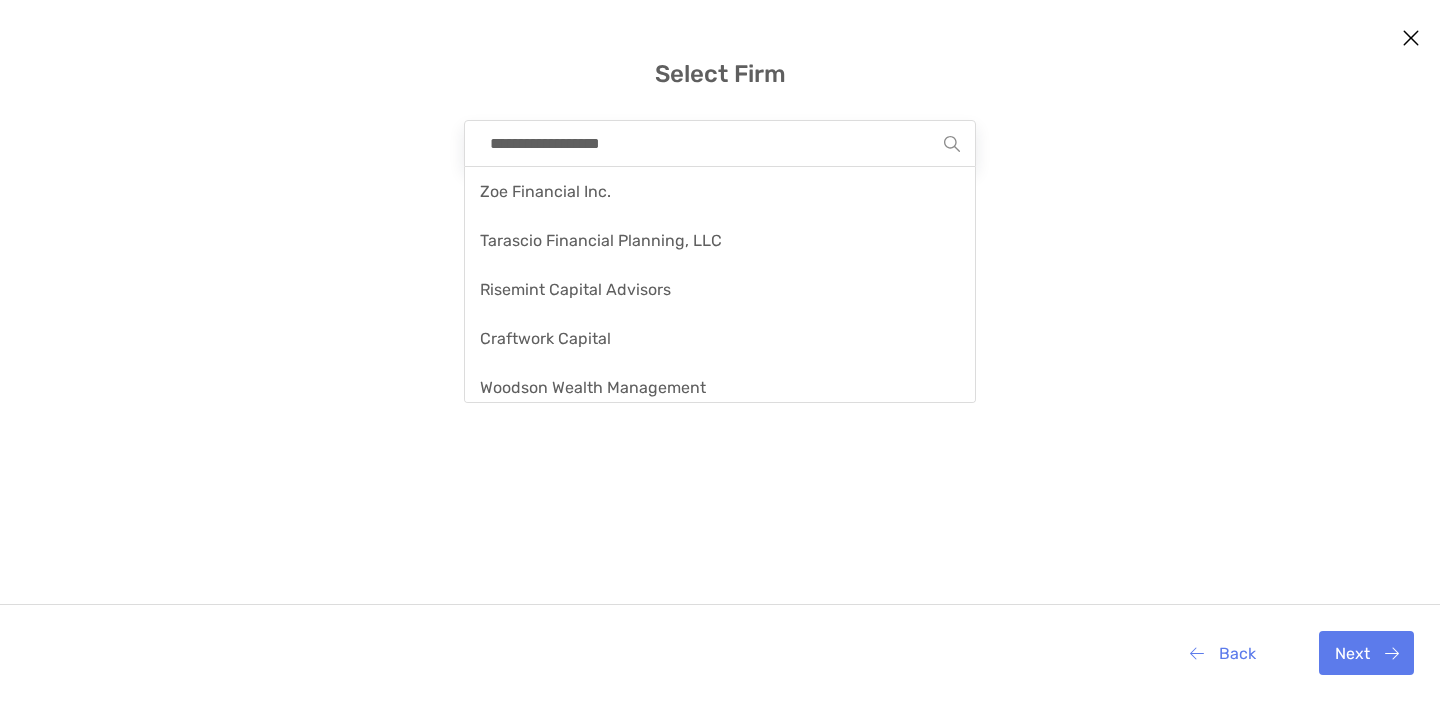 click on "**********" at bounding box center [712, 143] 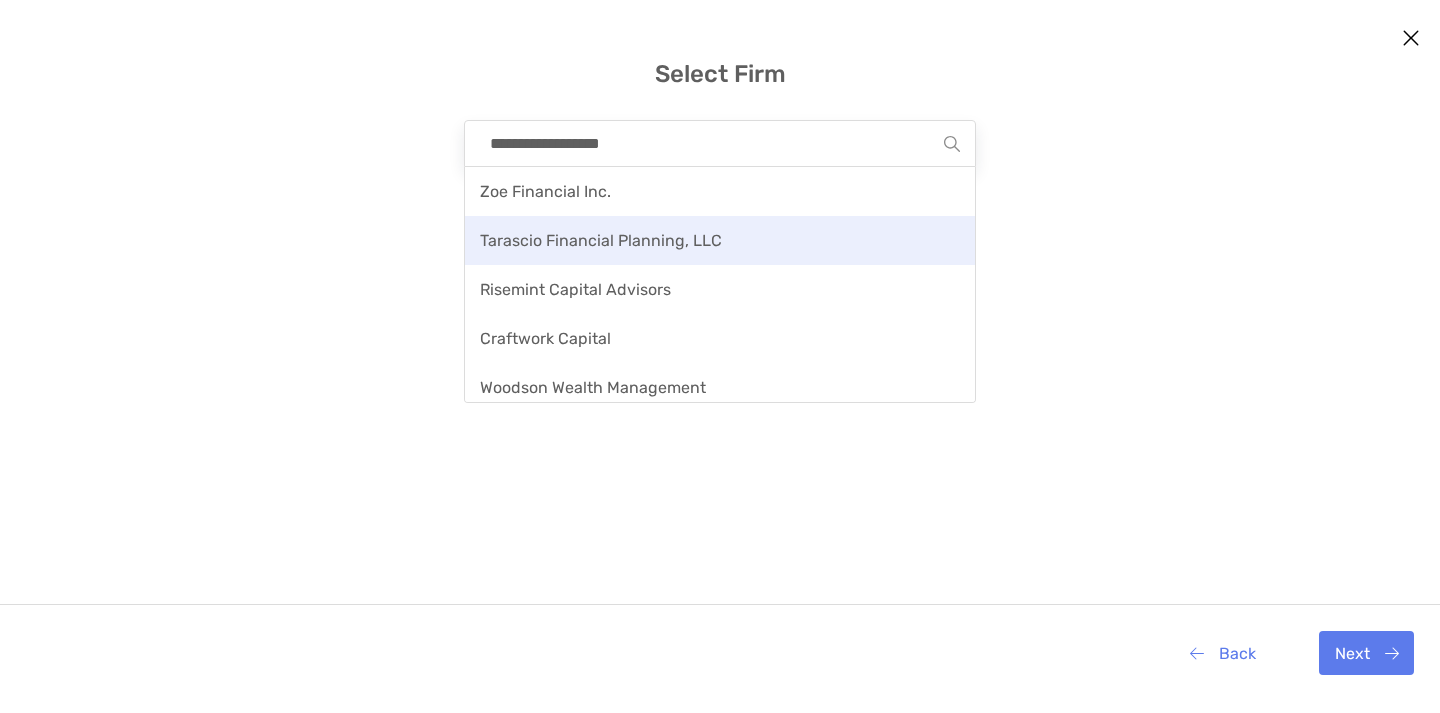 type on "**********" 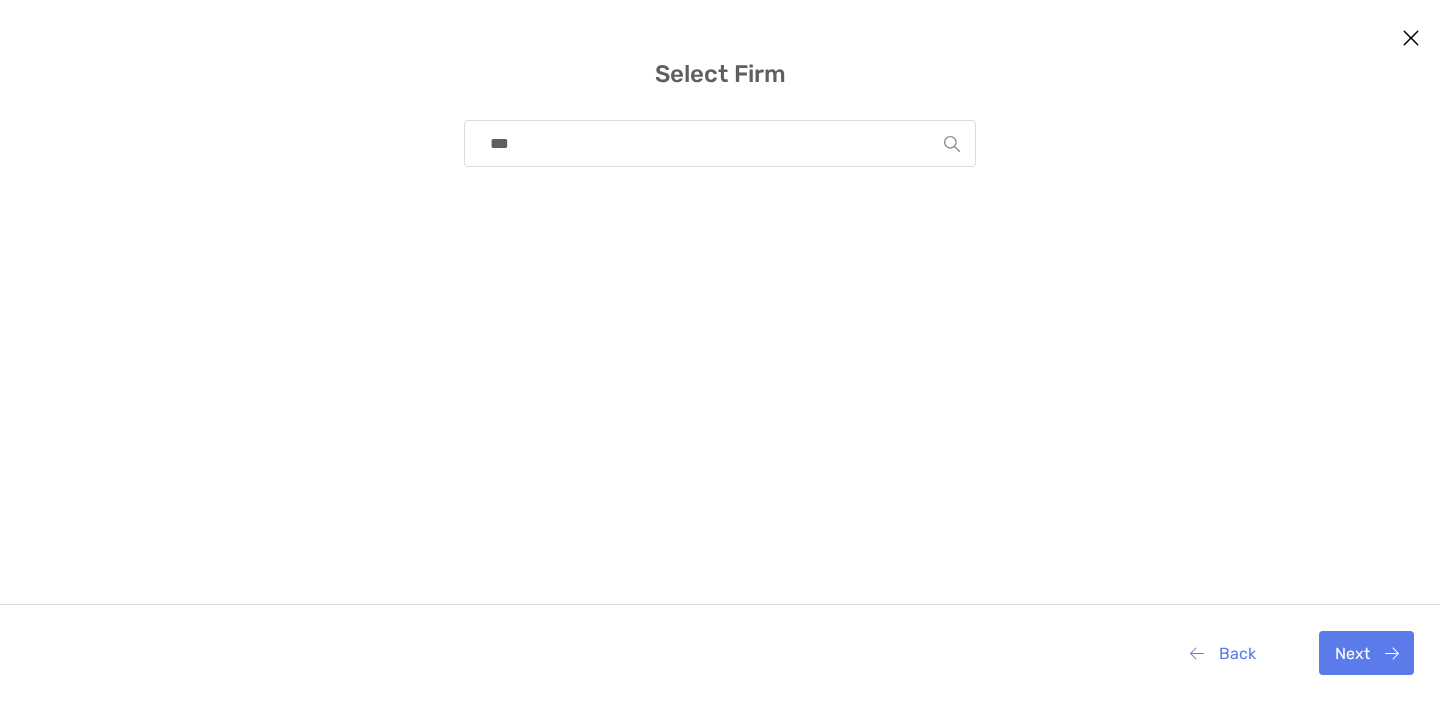 click on "*** [COMPANY] [COMPANY], LLC [COMPANY] [COMPANY], LLC [COMPANY]" at bounding box center (720, 354) 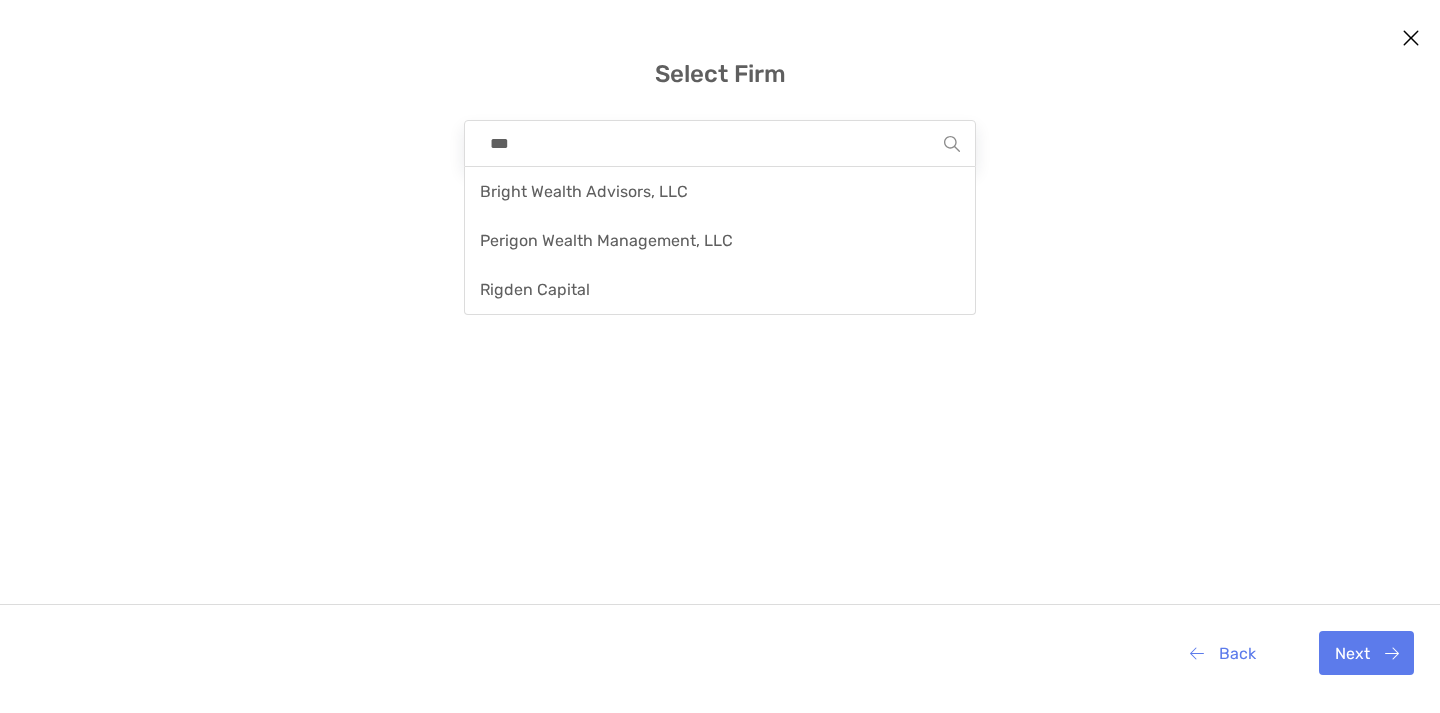 click on "***" at bounding box center (712, 143) 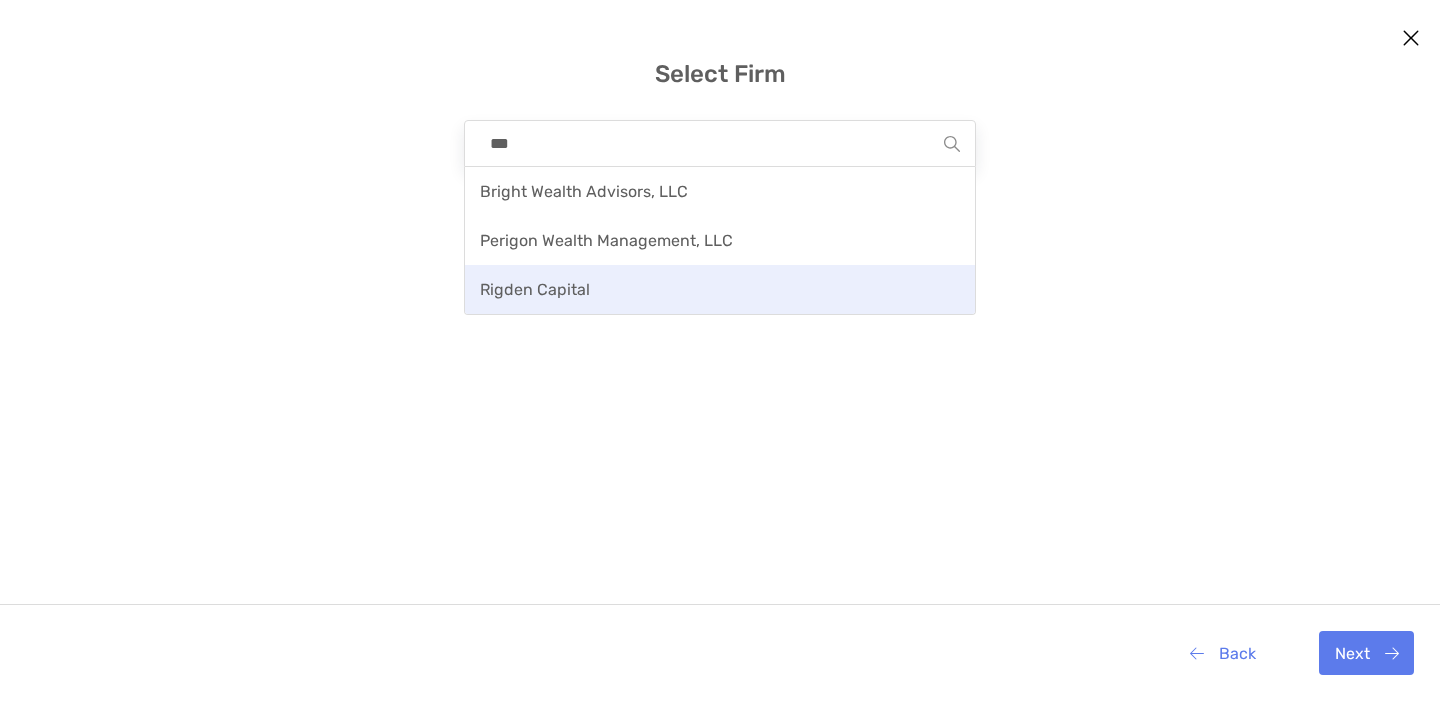 click on "Rigden Capital" at bounding box center (720, 289) 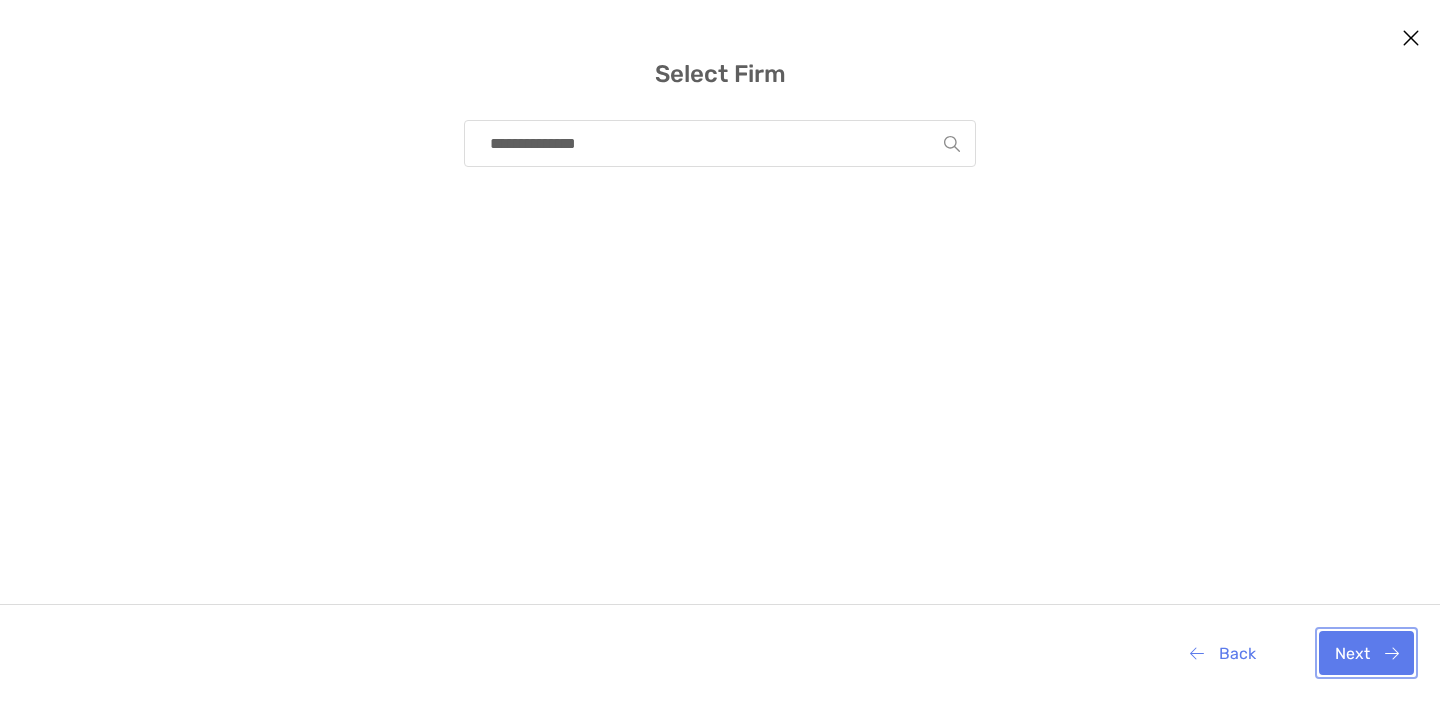 click on "Next" at bounding box center [1366, 653] 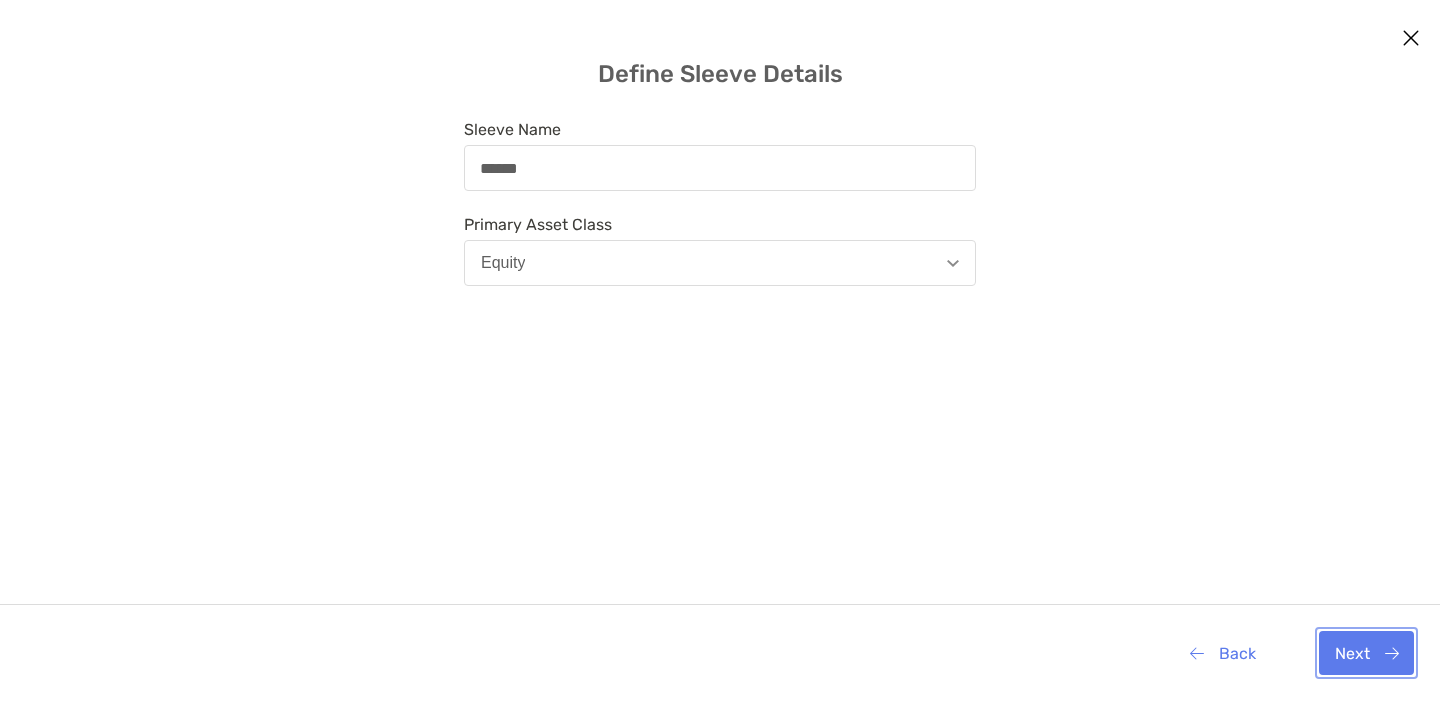click on "Next" at bounding box center (1366, 653) 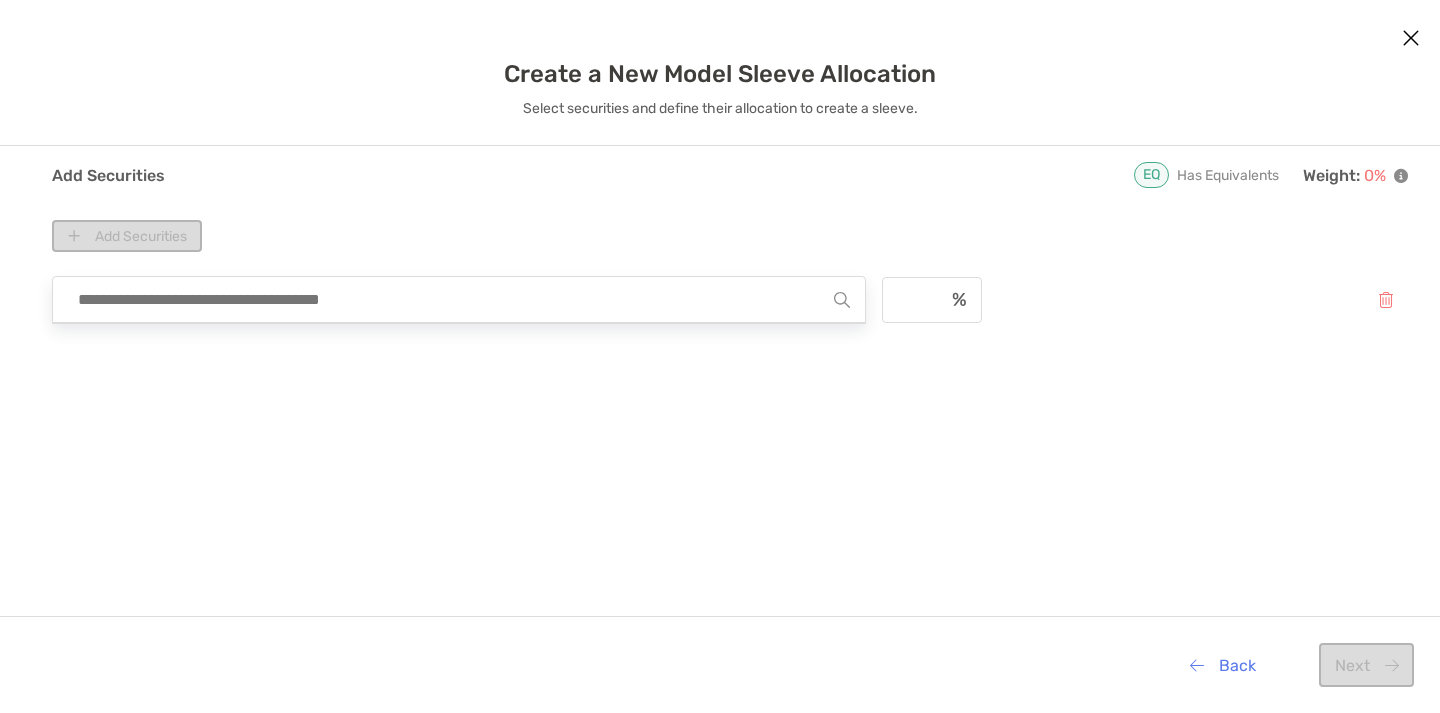 click at bounding box center [451, 299] 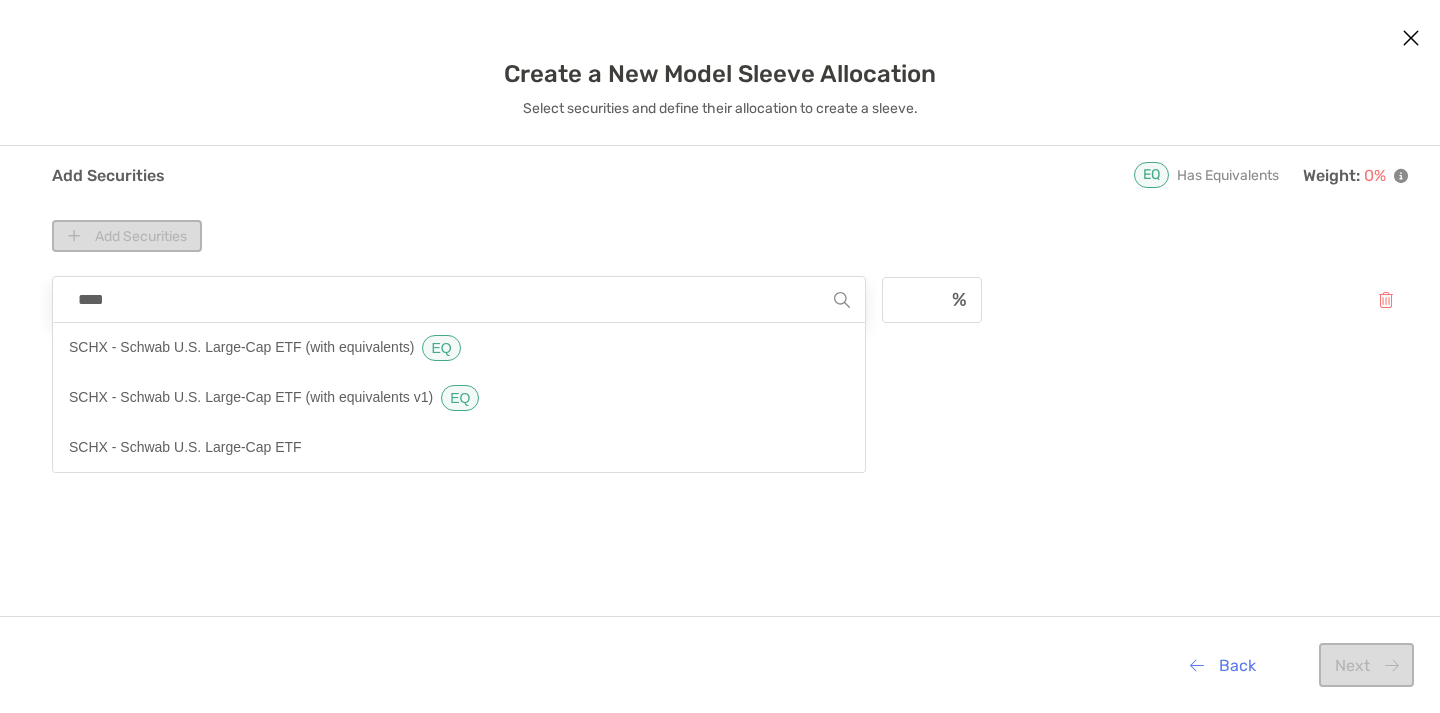 type on "****" 